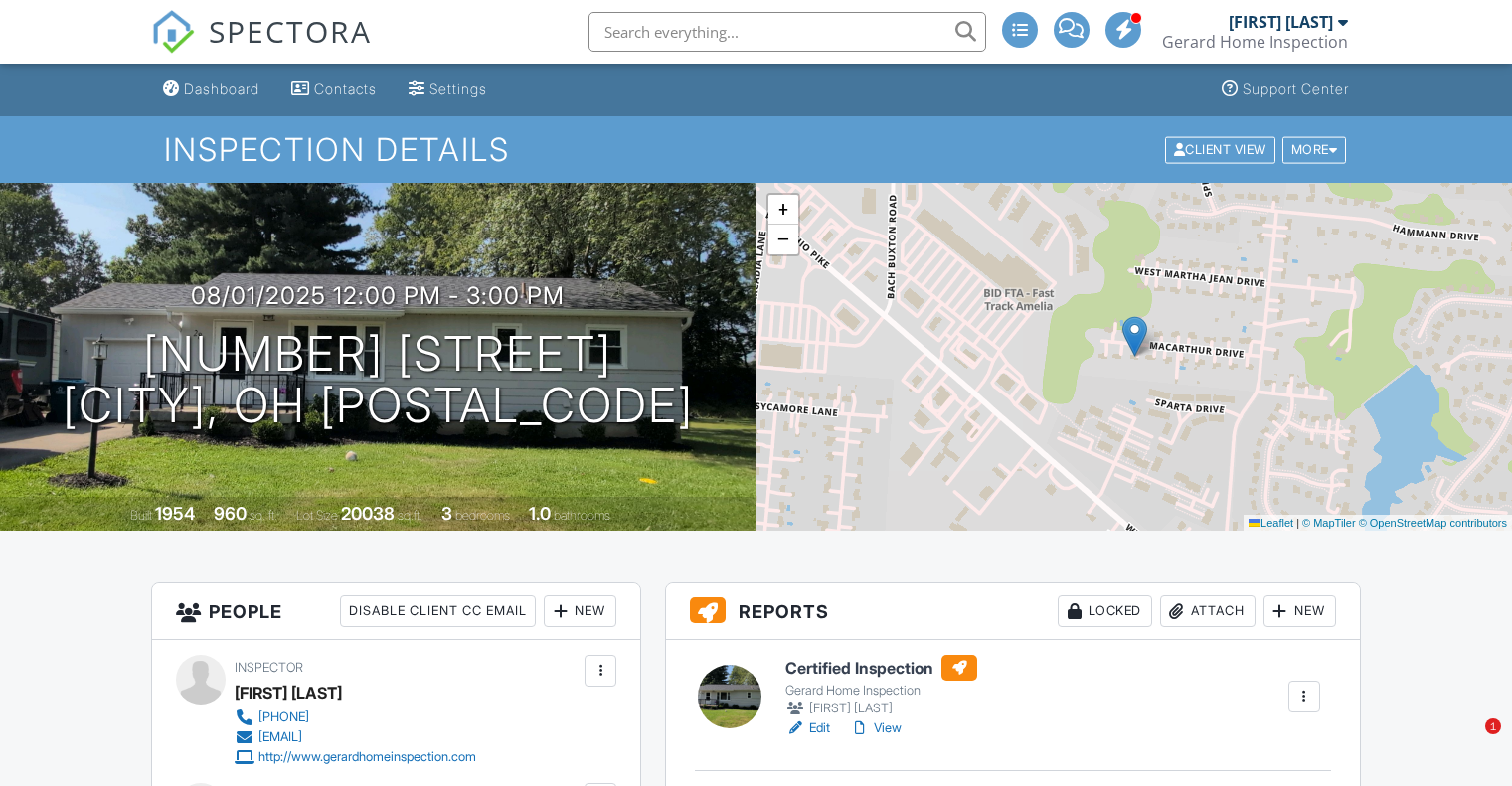 scroll, scrollTop: 596, scrollLeft: 0, axis: vertical 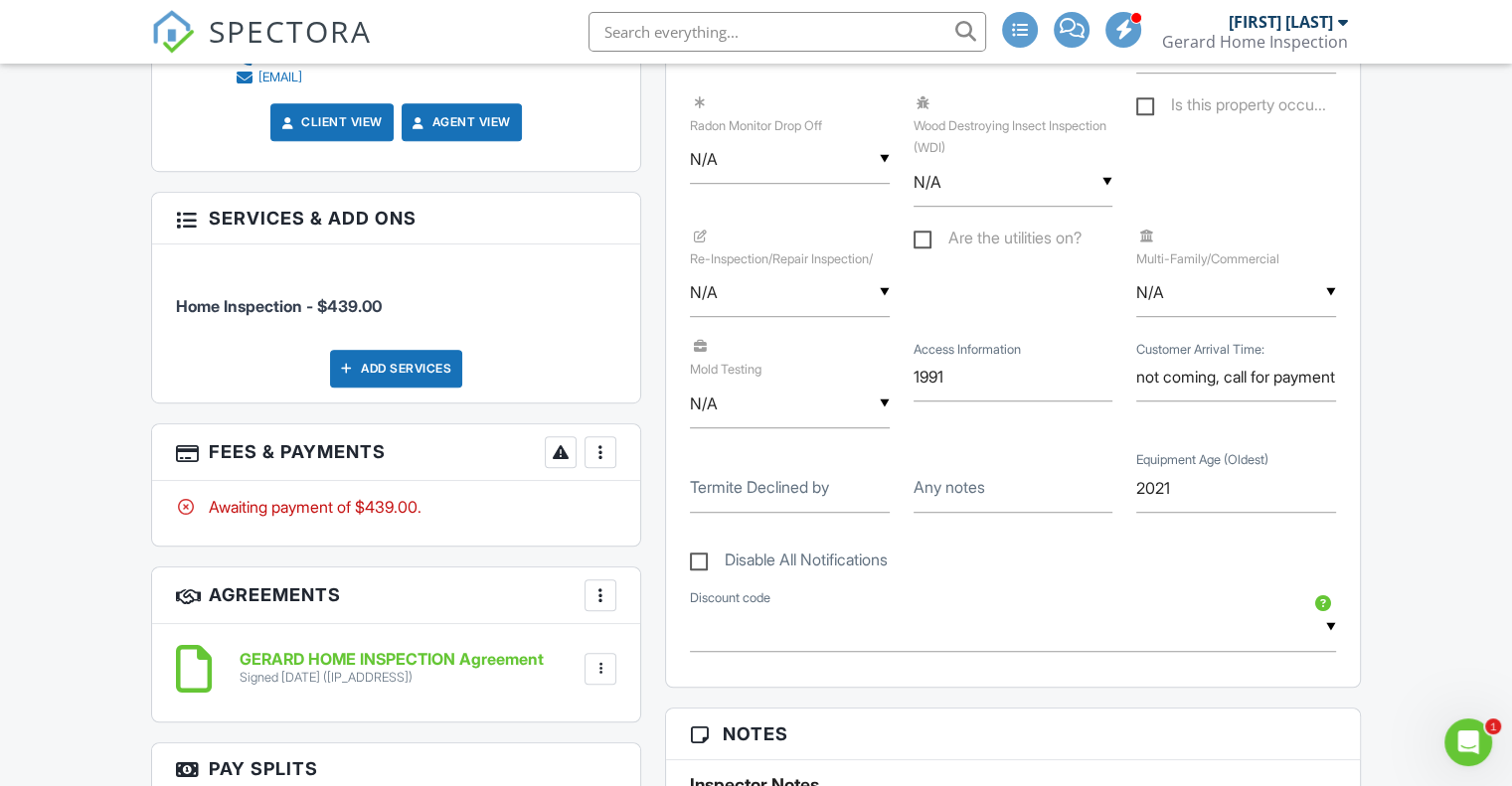 click at bounding box center (600, 452) 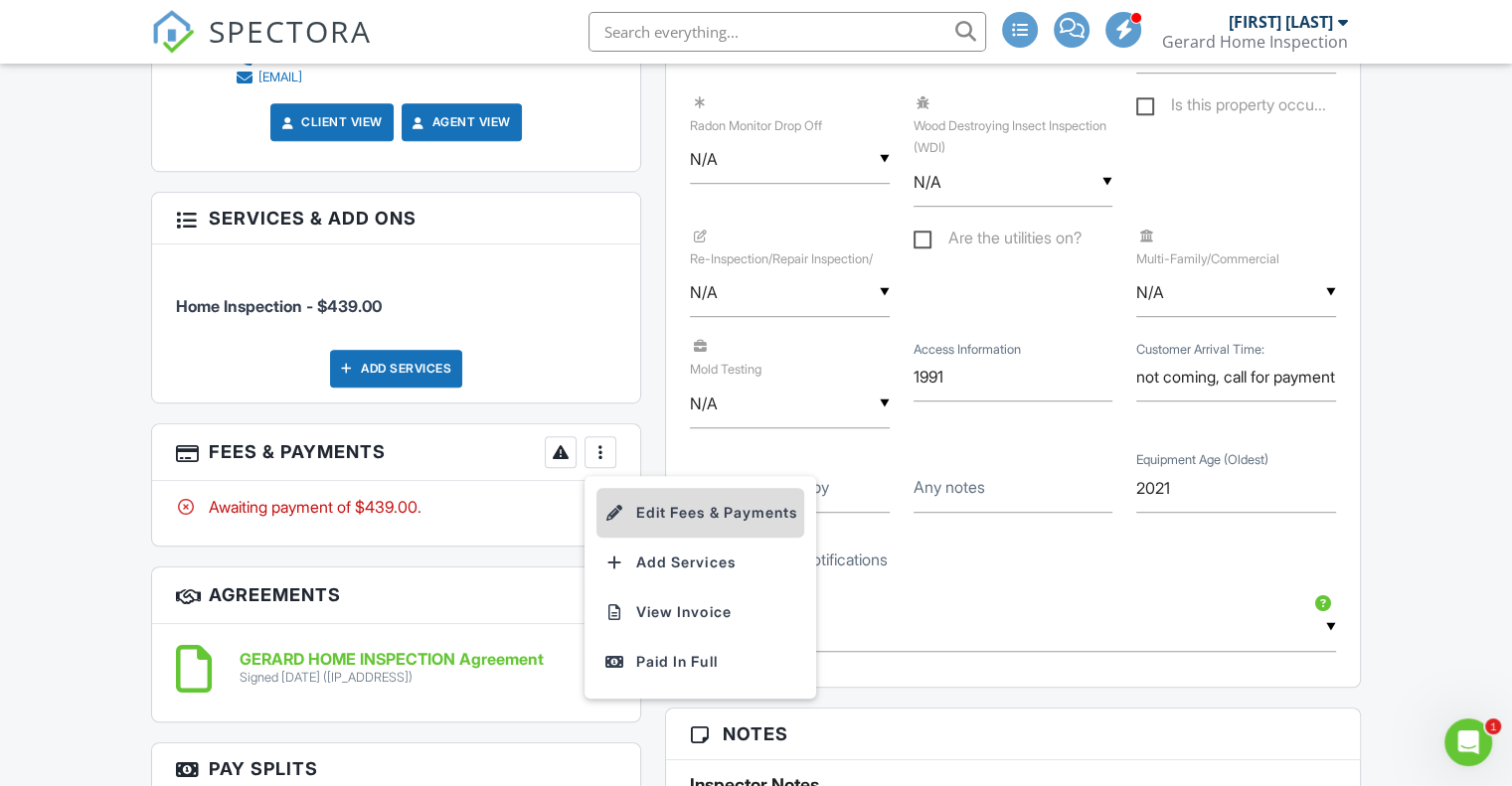 click on "Edit Fees & Payments" at bounding box center (700, 513) 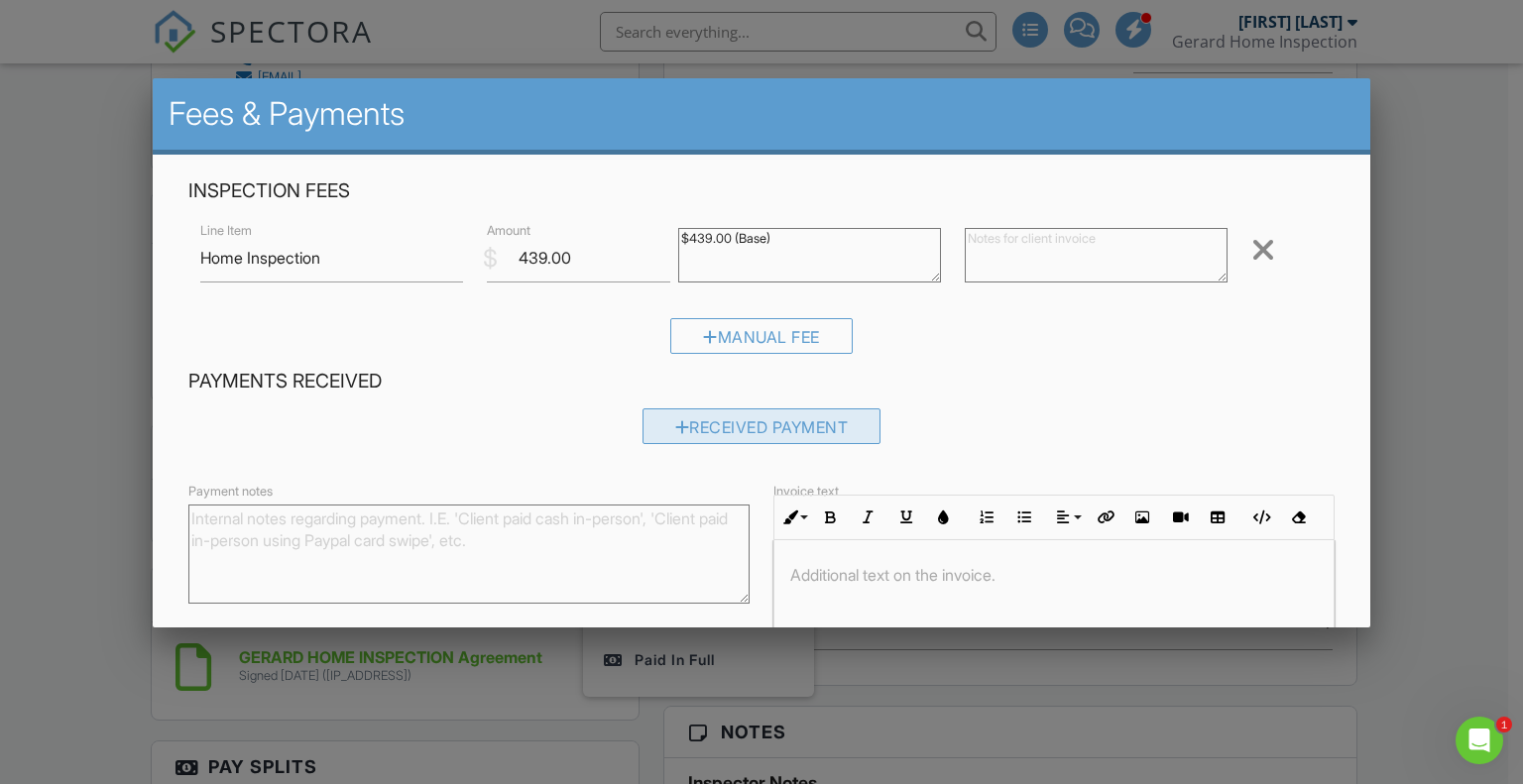 click on "Received Payment" at bounding box center [762, 426] 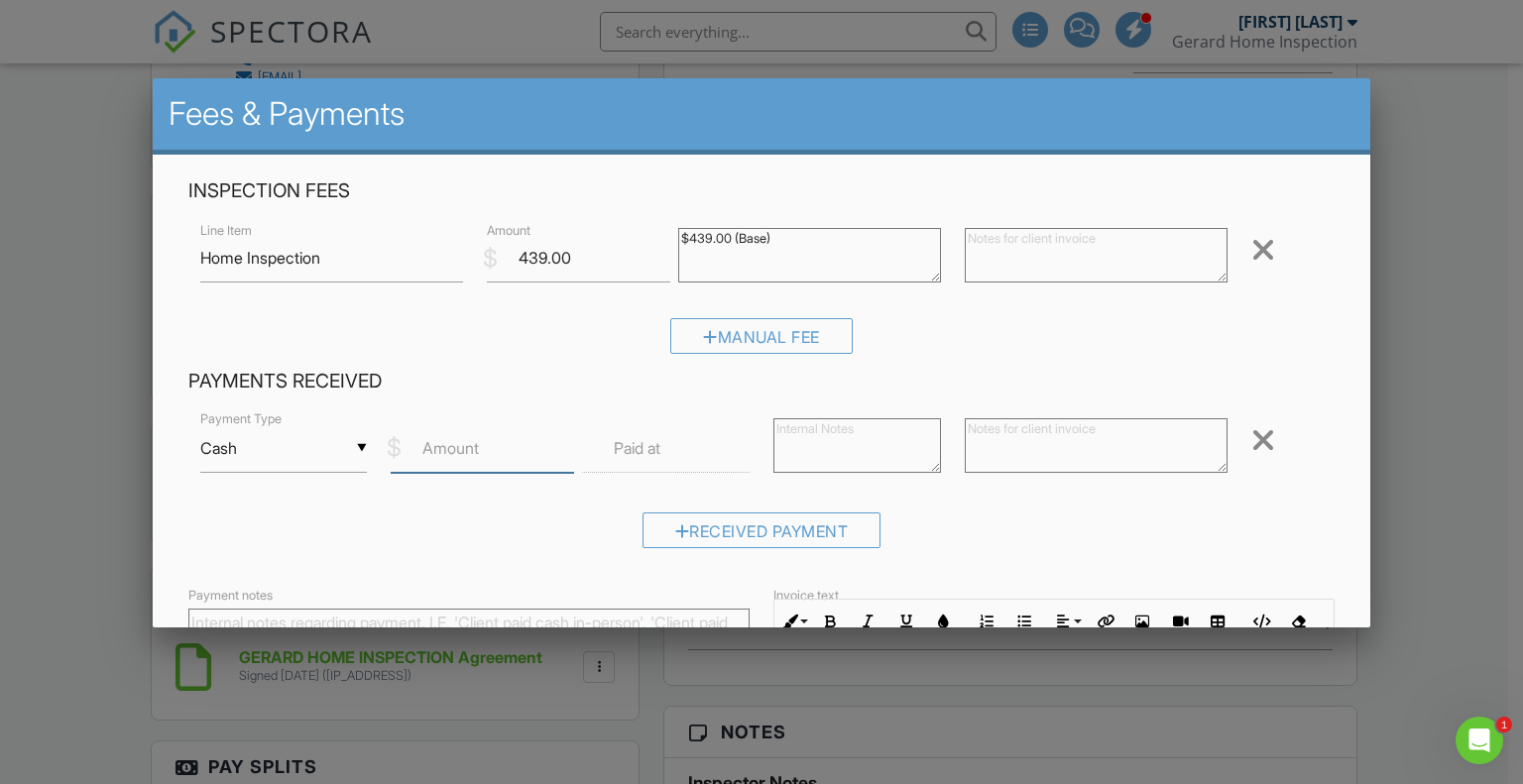 click on "Amount" at bounding box center [482, 448] 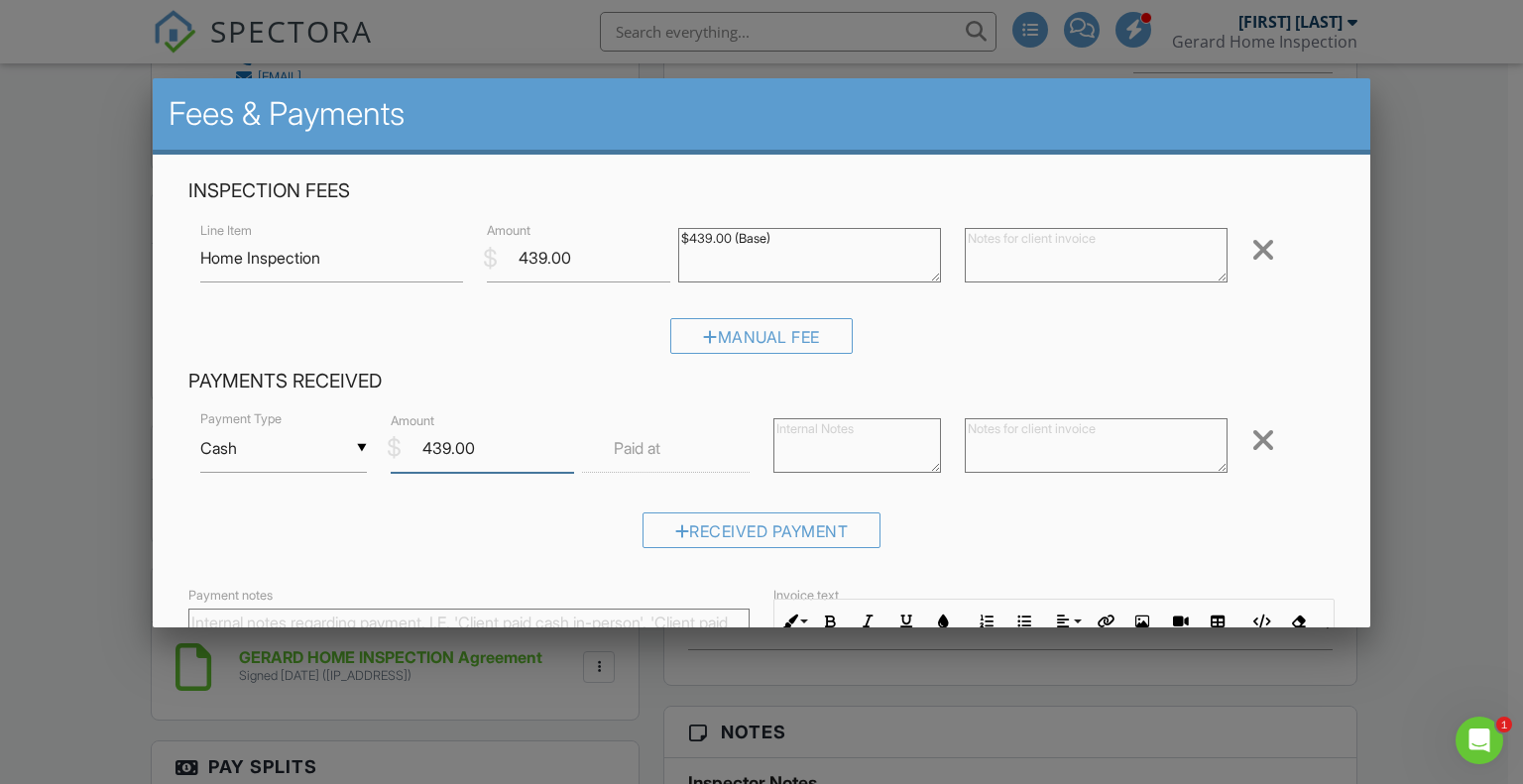type on "439.00" 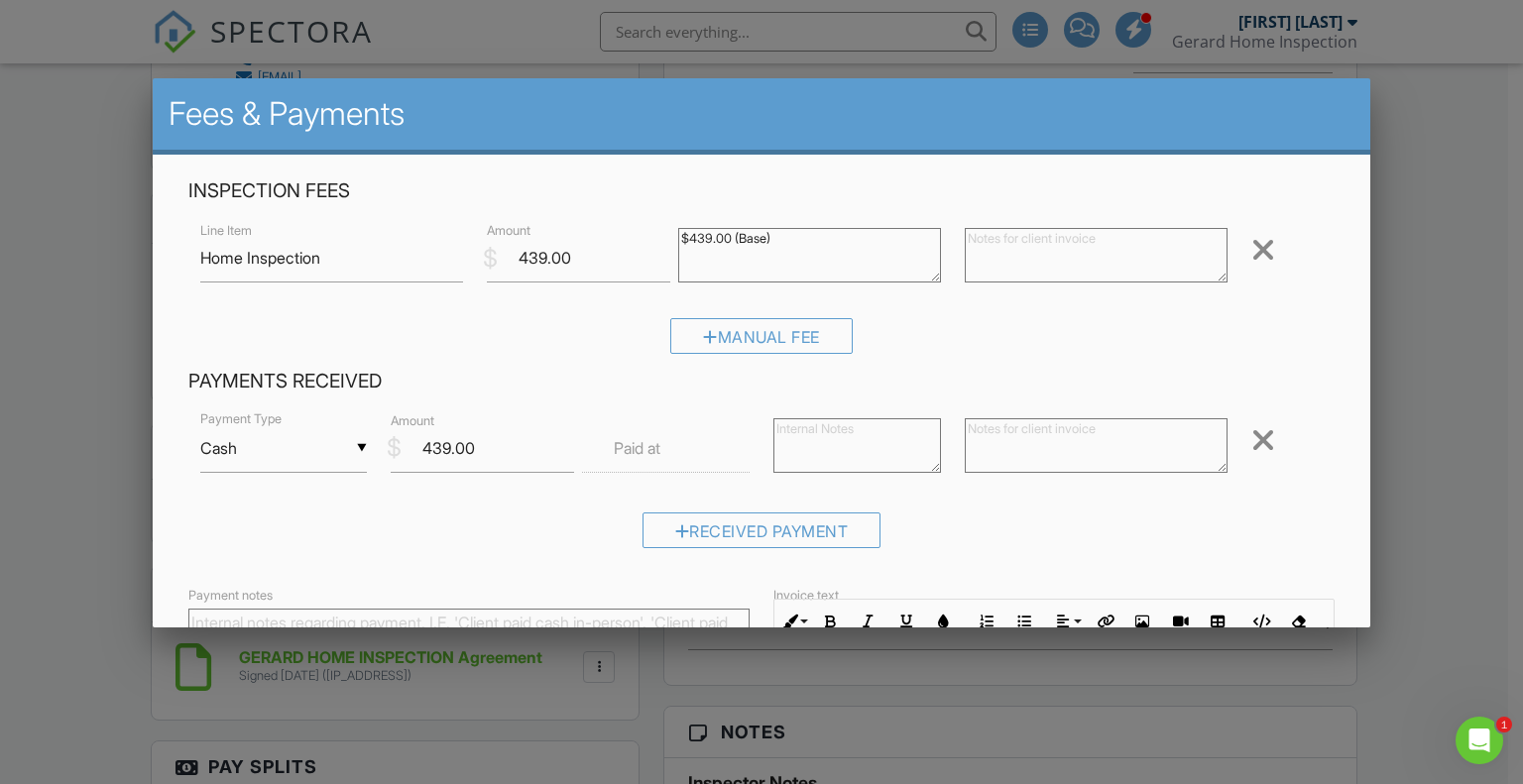click on "Cash" at bounding box center [284, 448] 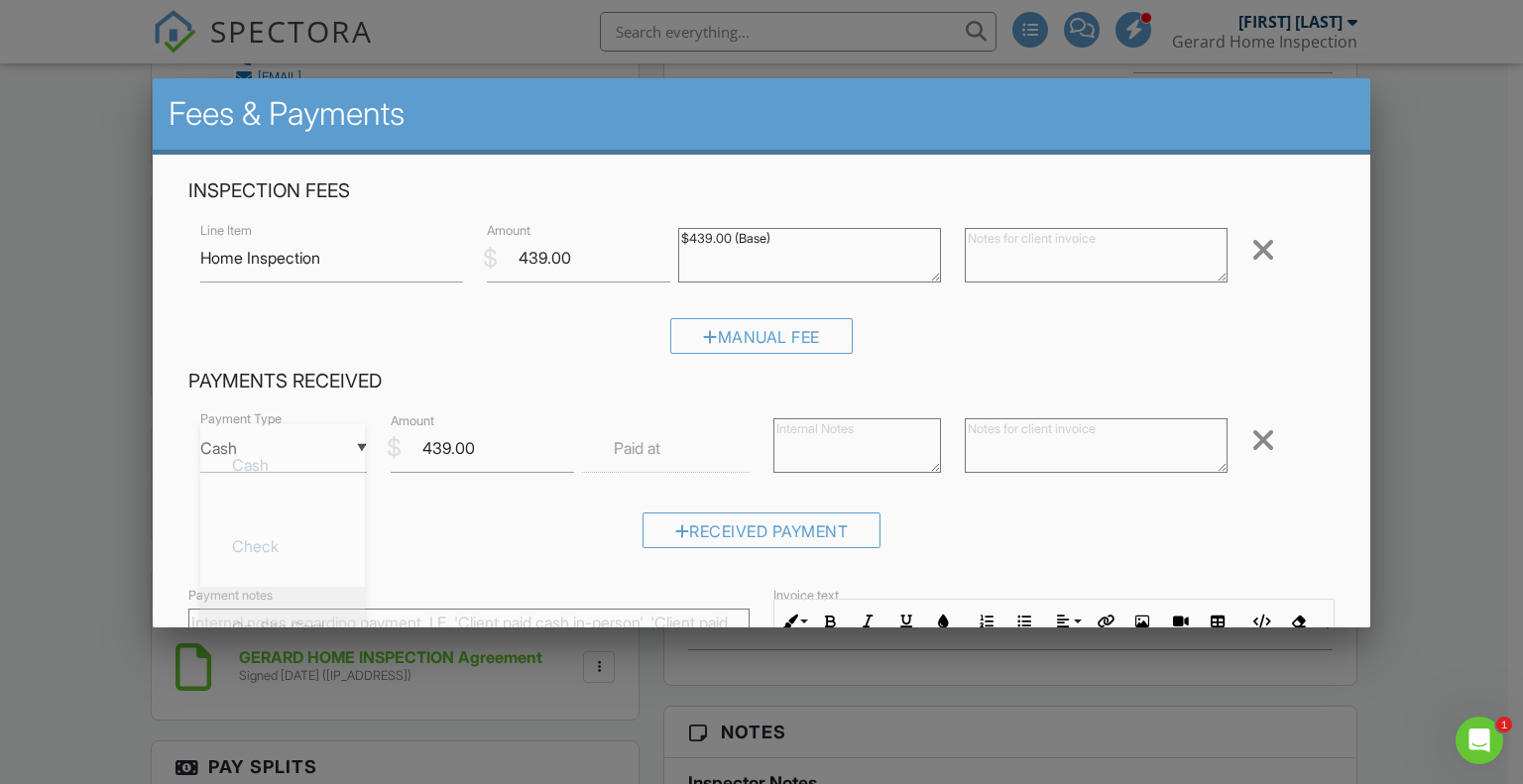 click on "On-Site Card" at bounding box center (283, 627) 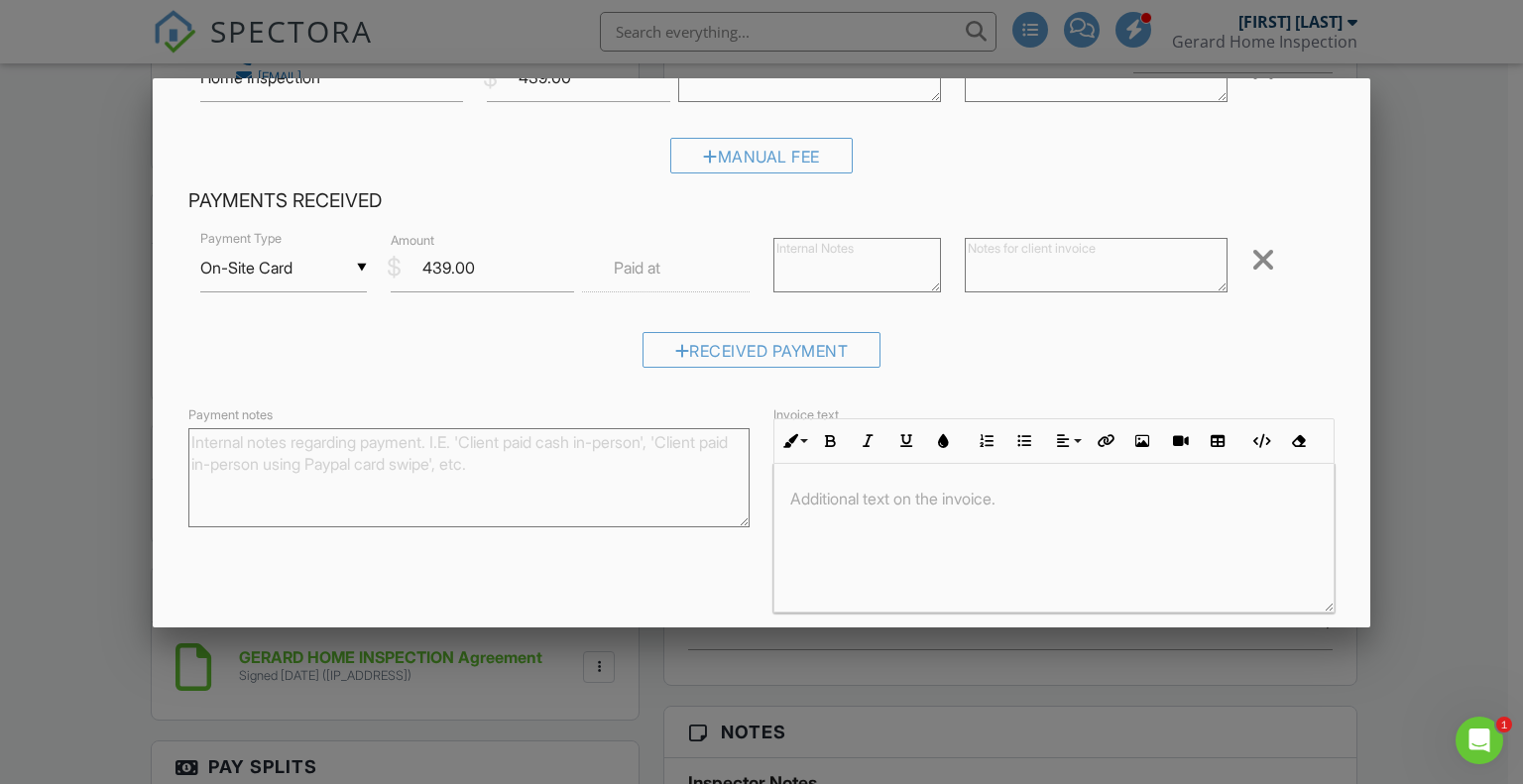 scroll, scrollTop: 198, scrollLeft: 0, axis: vertical 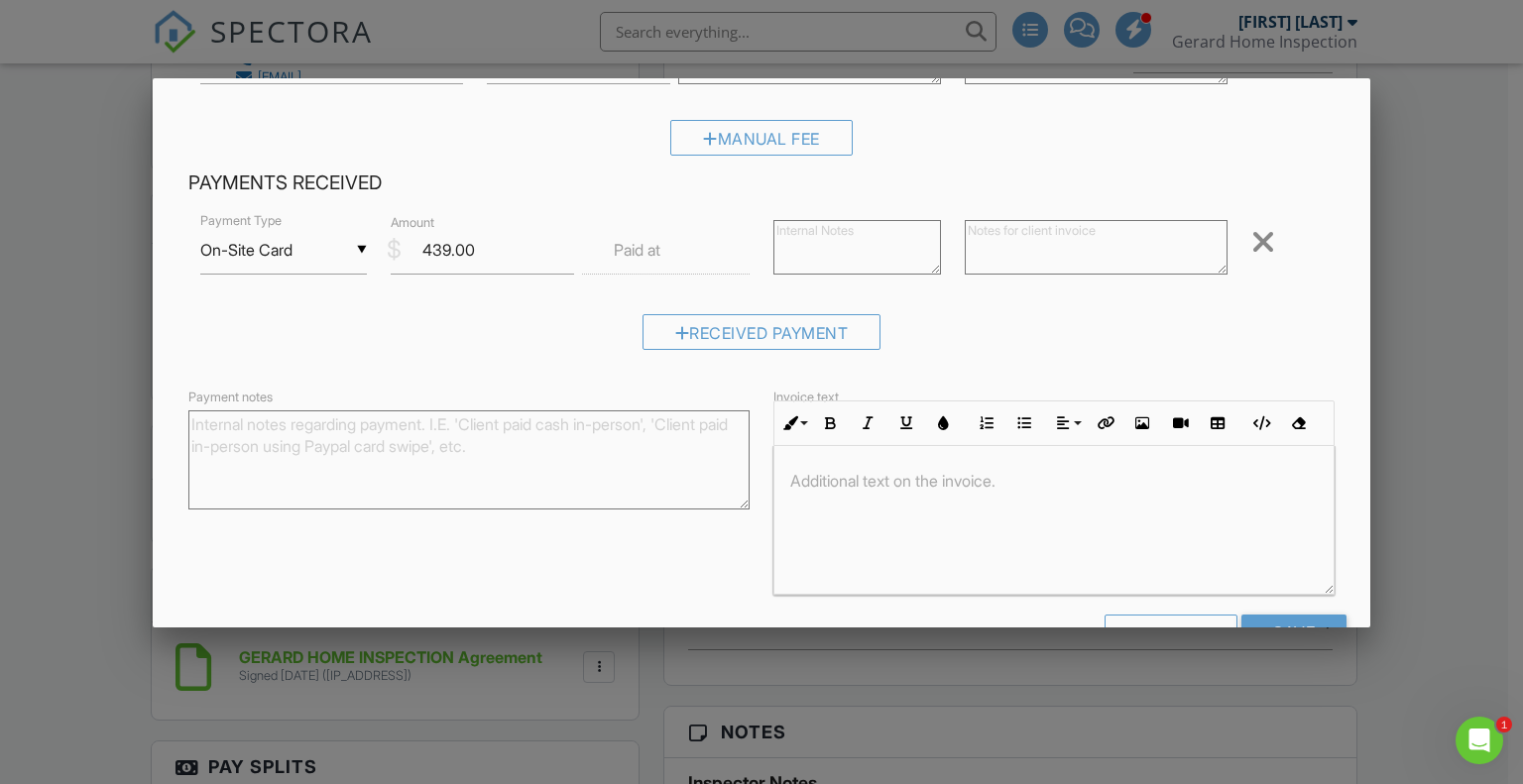 click at bounding box center (665, 250) 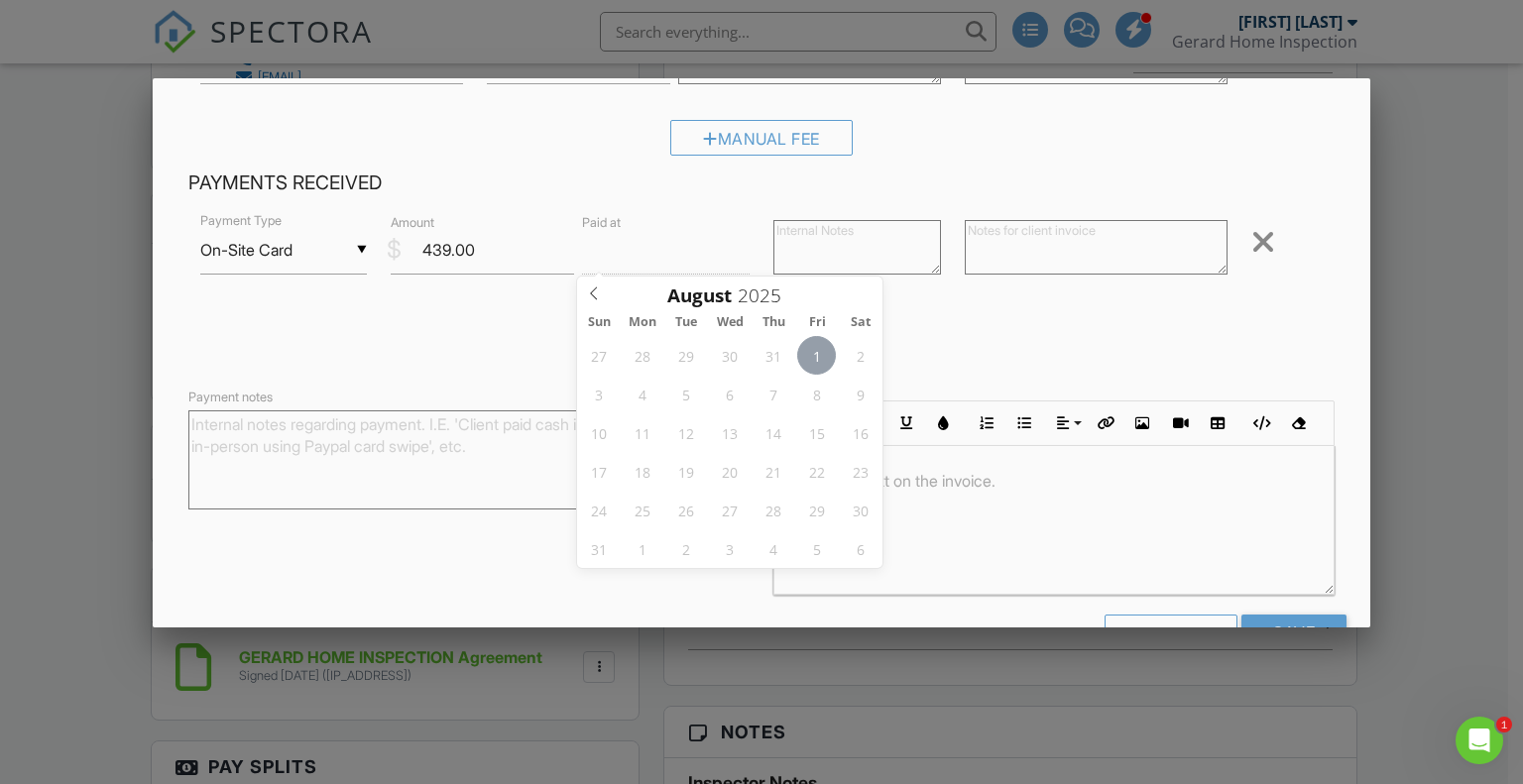 type on "08/01/2025 12:00 PM" 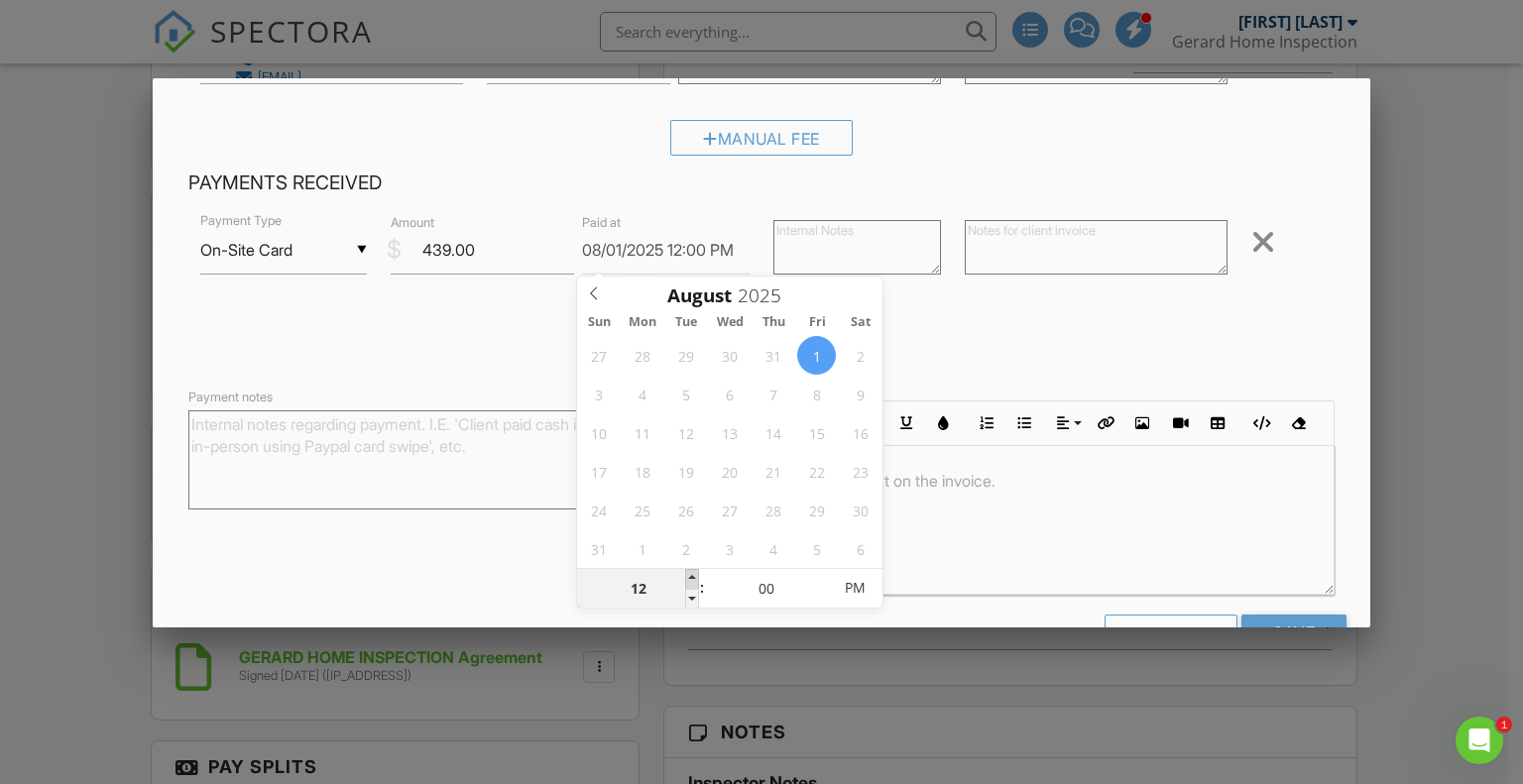 type on "01" 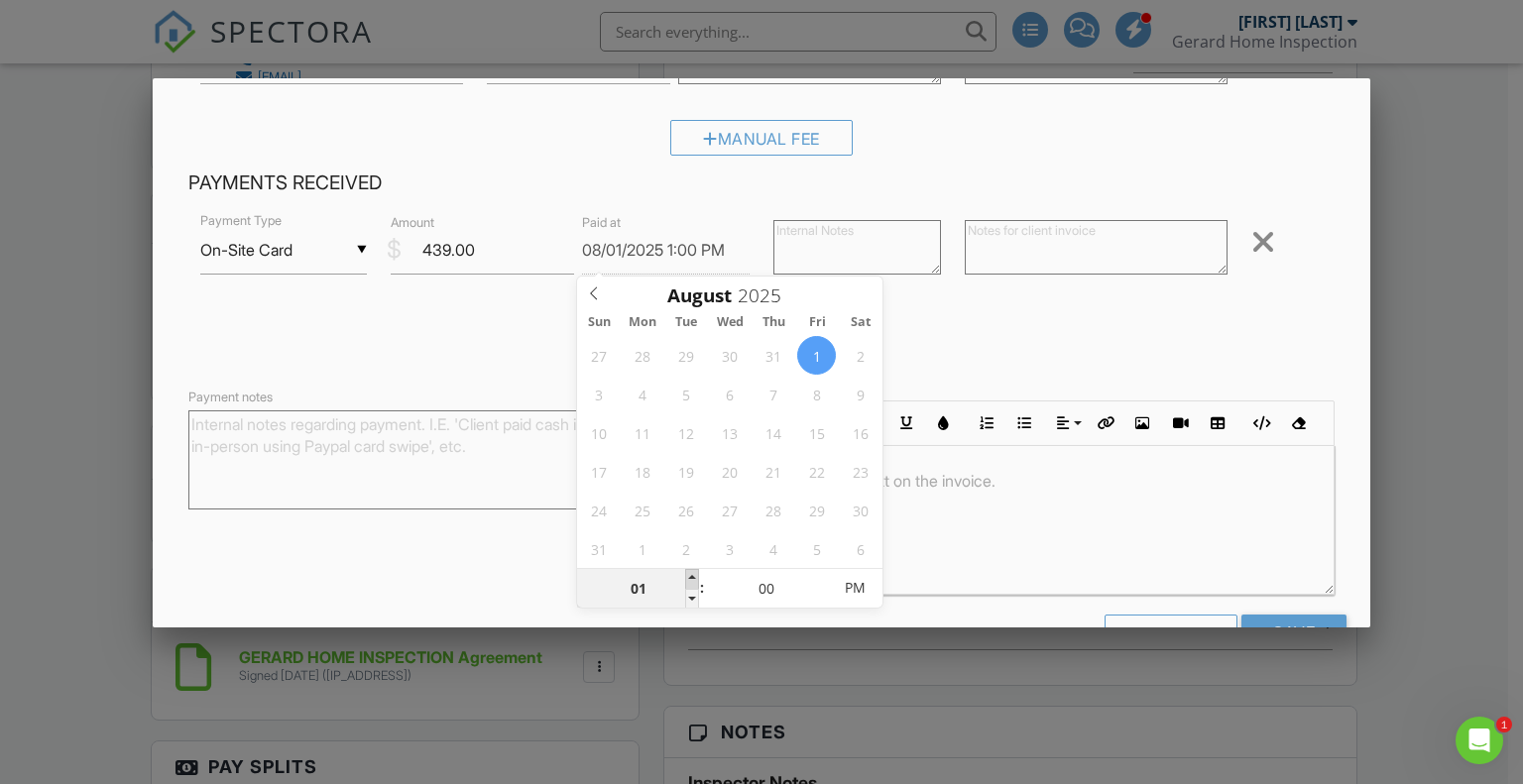 click at bounding box center [692, 579] 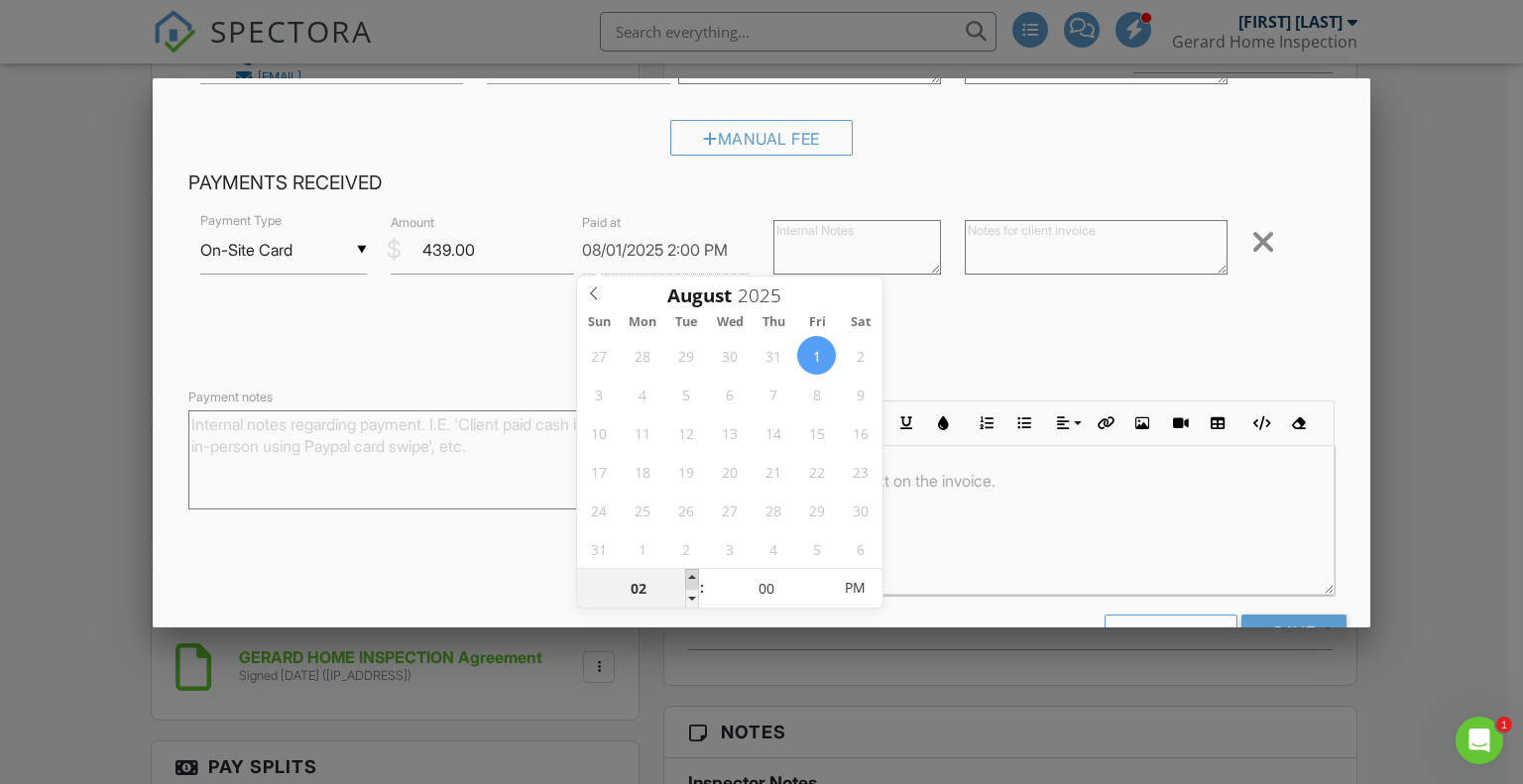 click at bounding box center (692, 579) 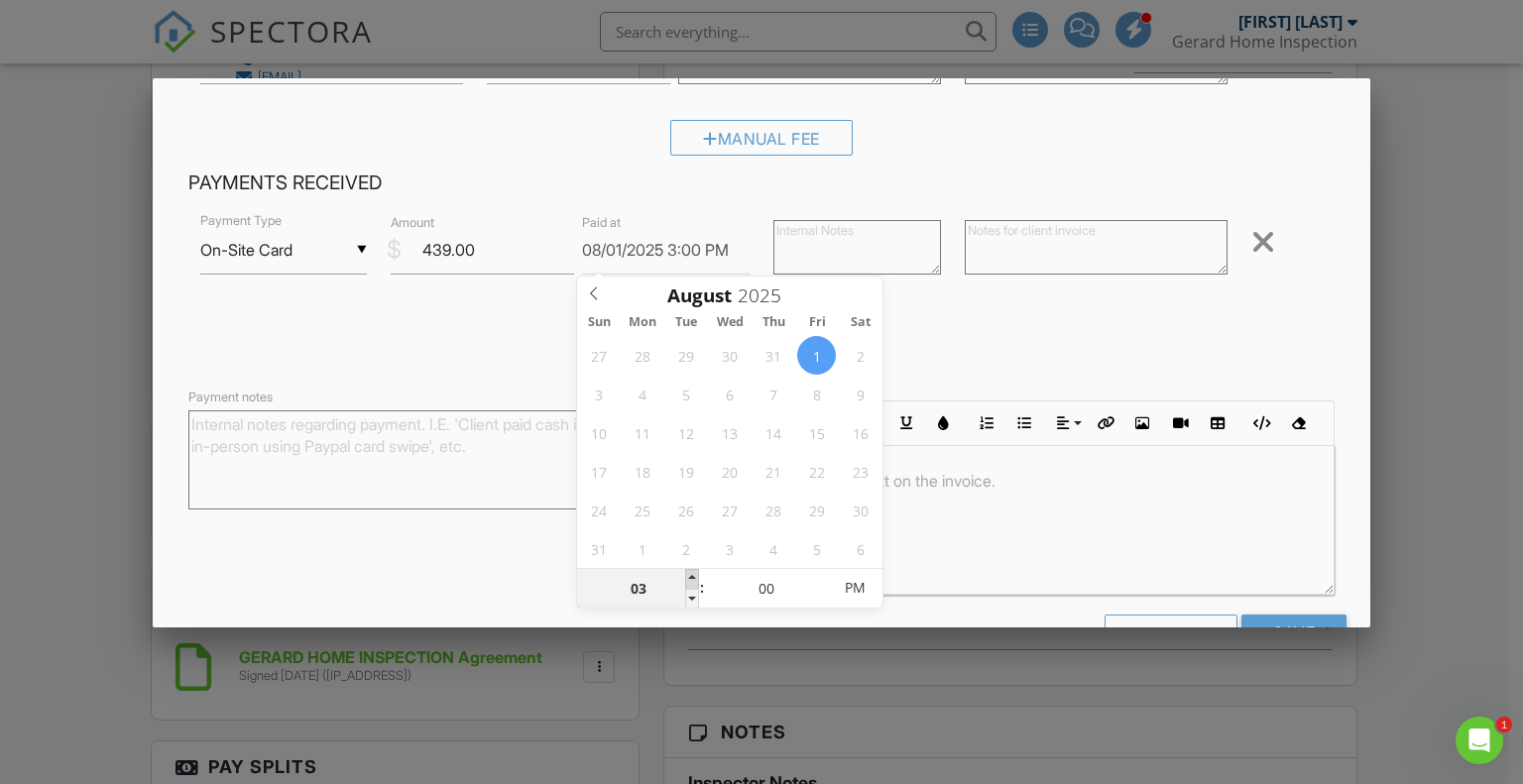 click at bounding box center (692, 579) 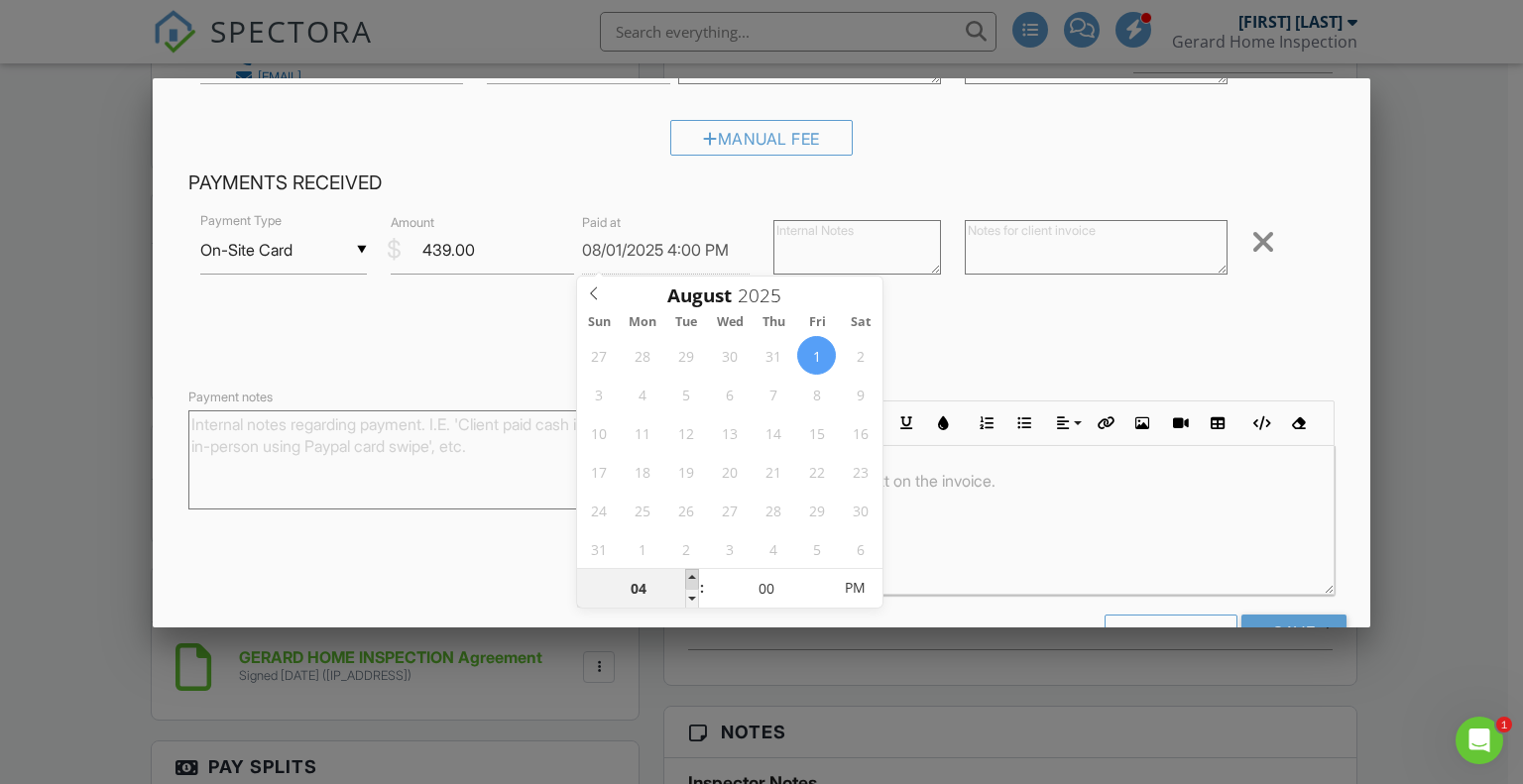 click at bounding box center [692, 579] 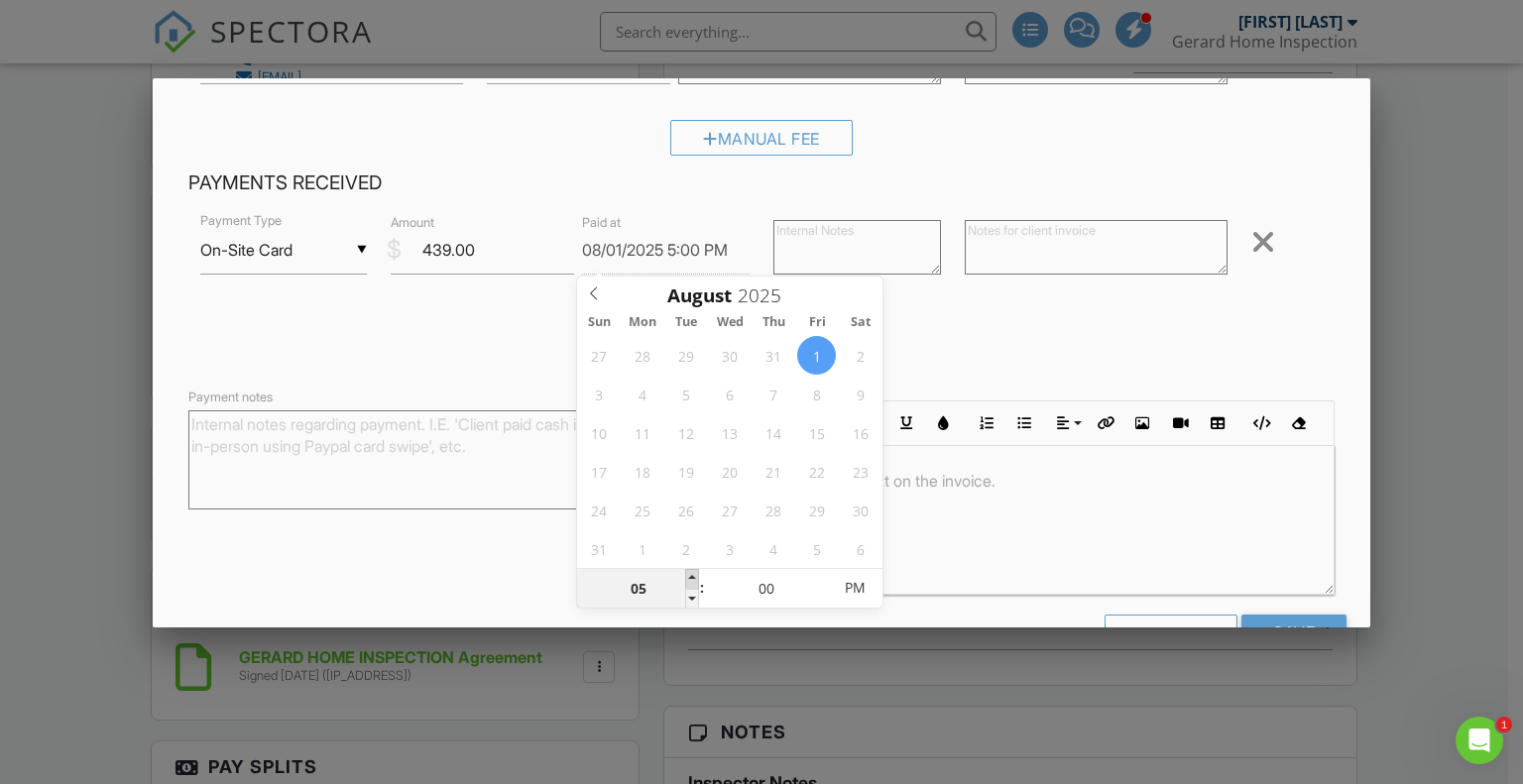 click at bounding box center (692, 579) 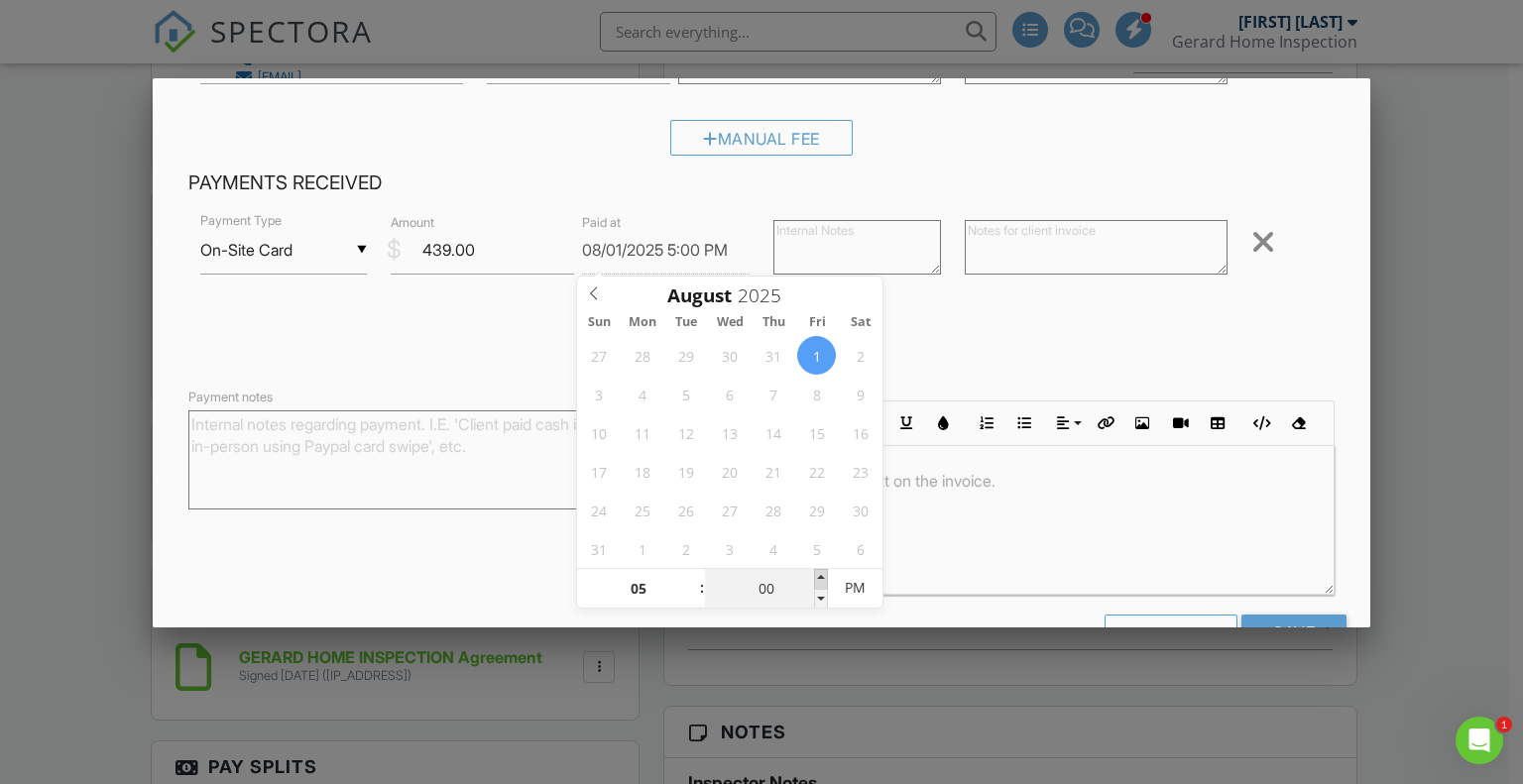 type on "05" 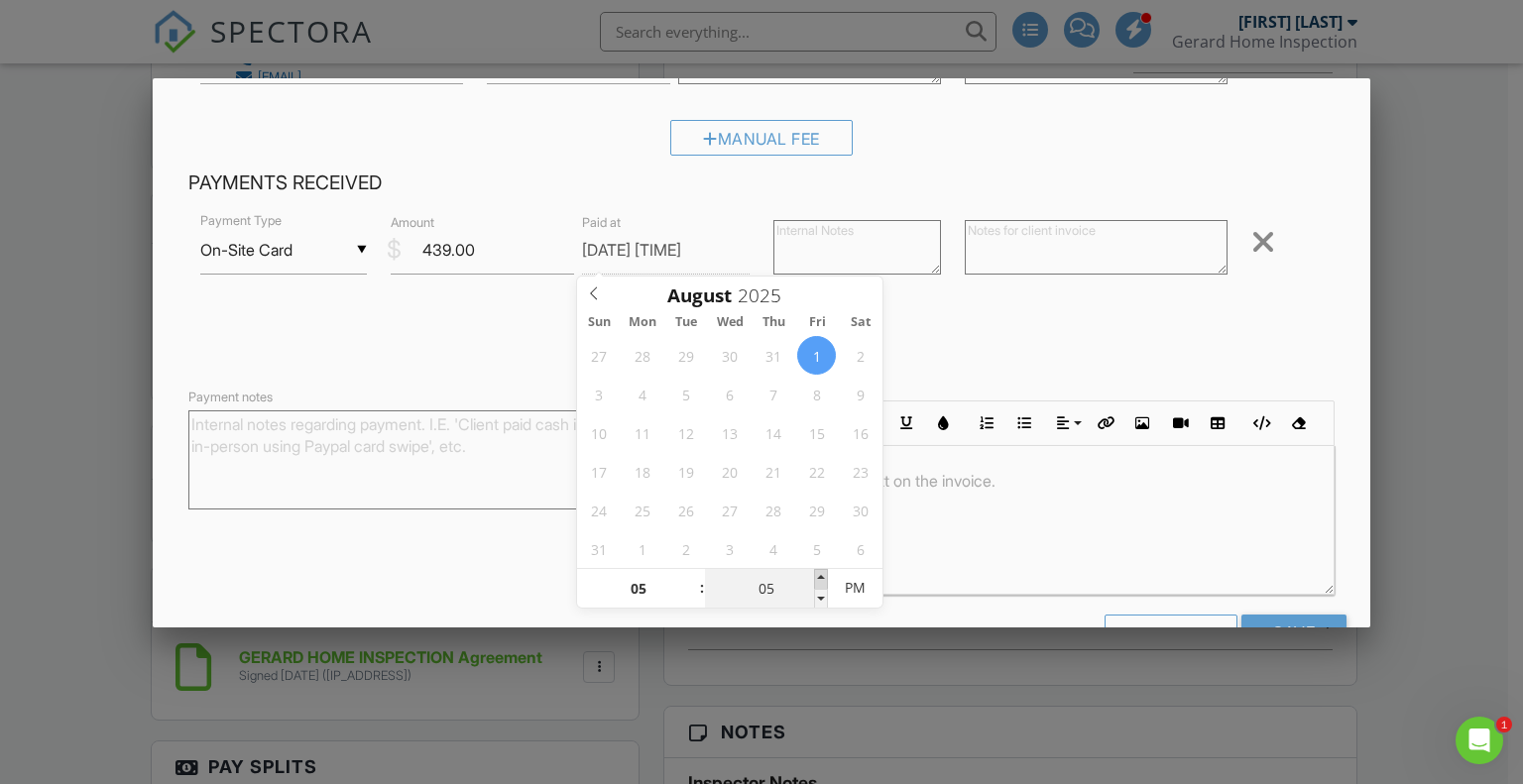 click at bounding box center (821, 579) 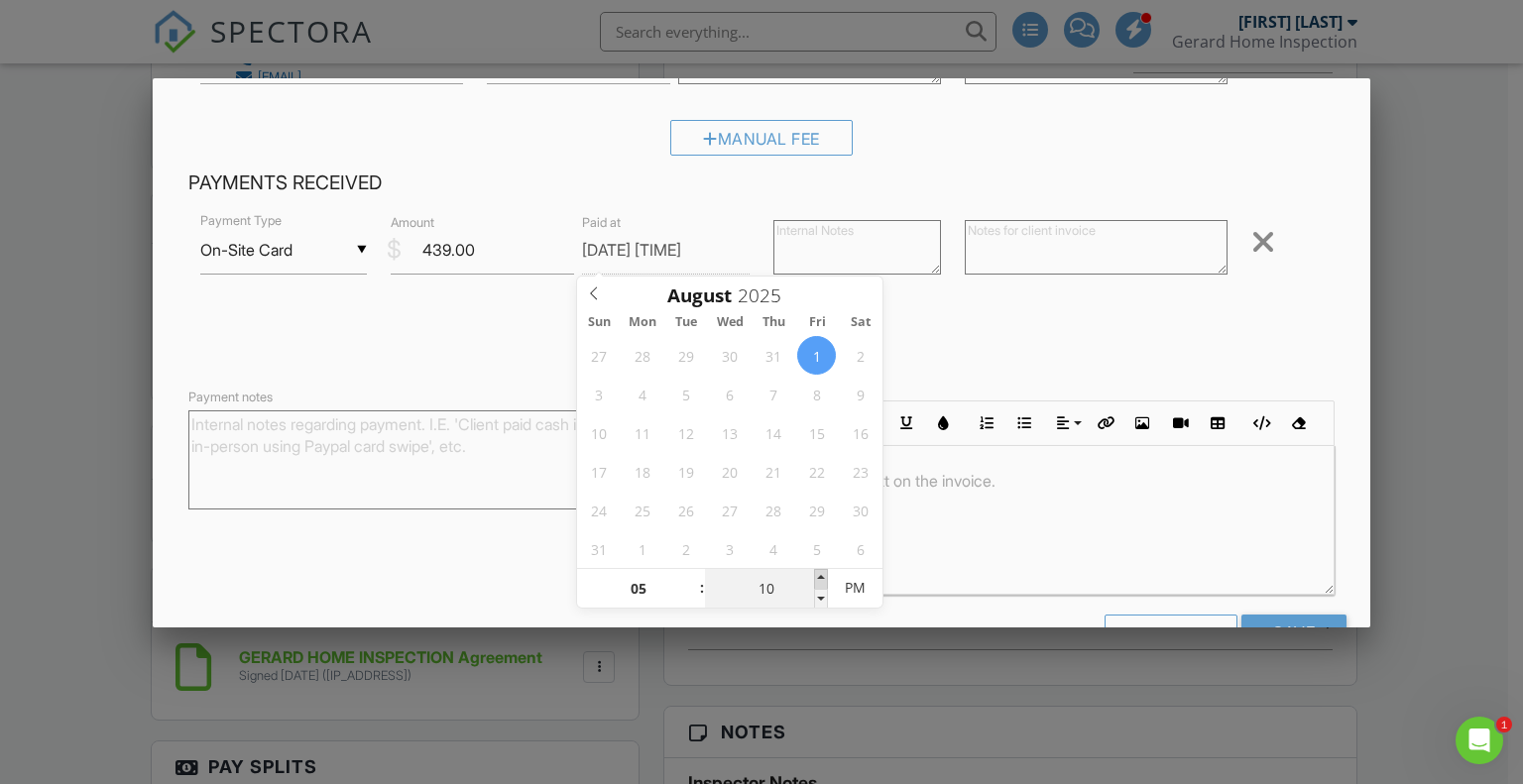 click at bounding box center (821, 579) 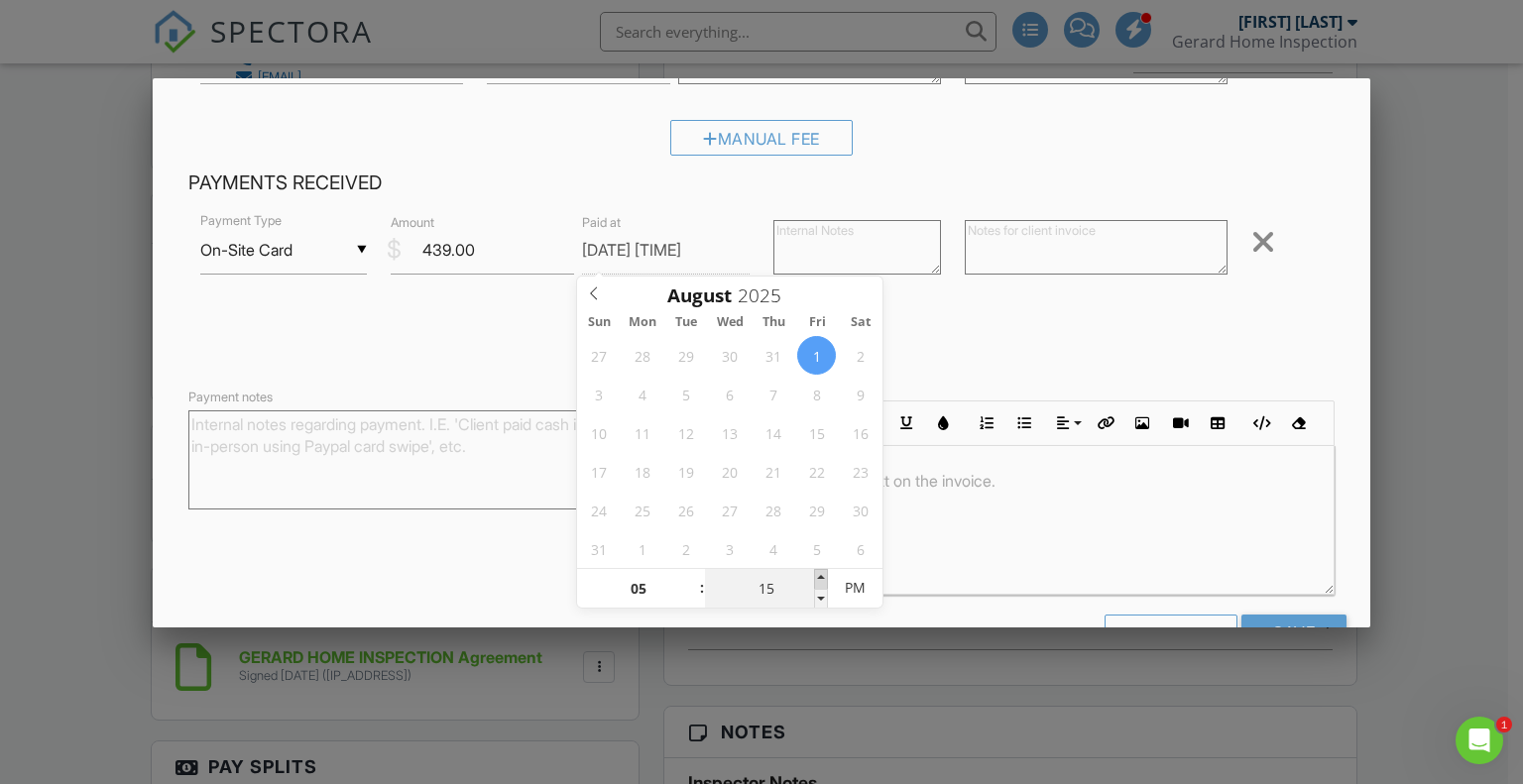 click at bounding box center [821, 579] 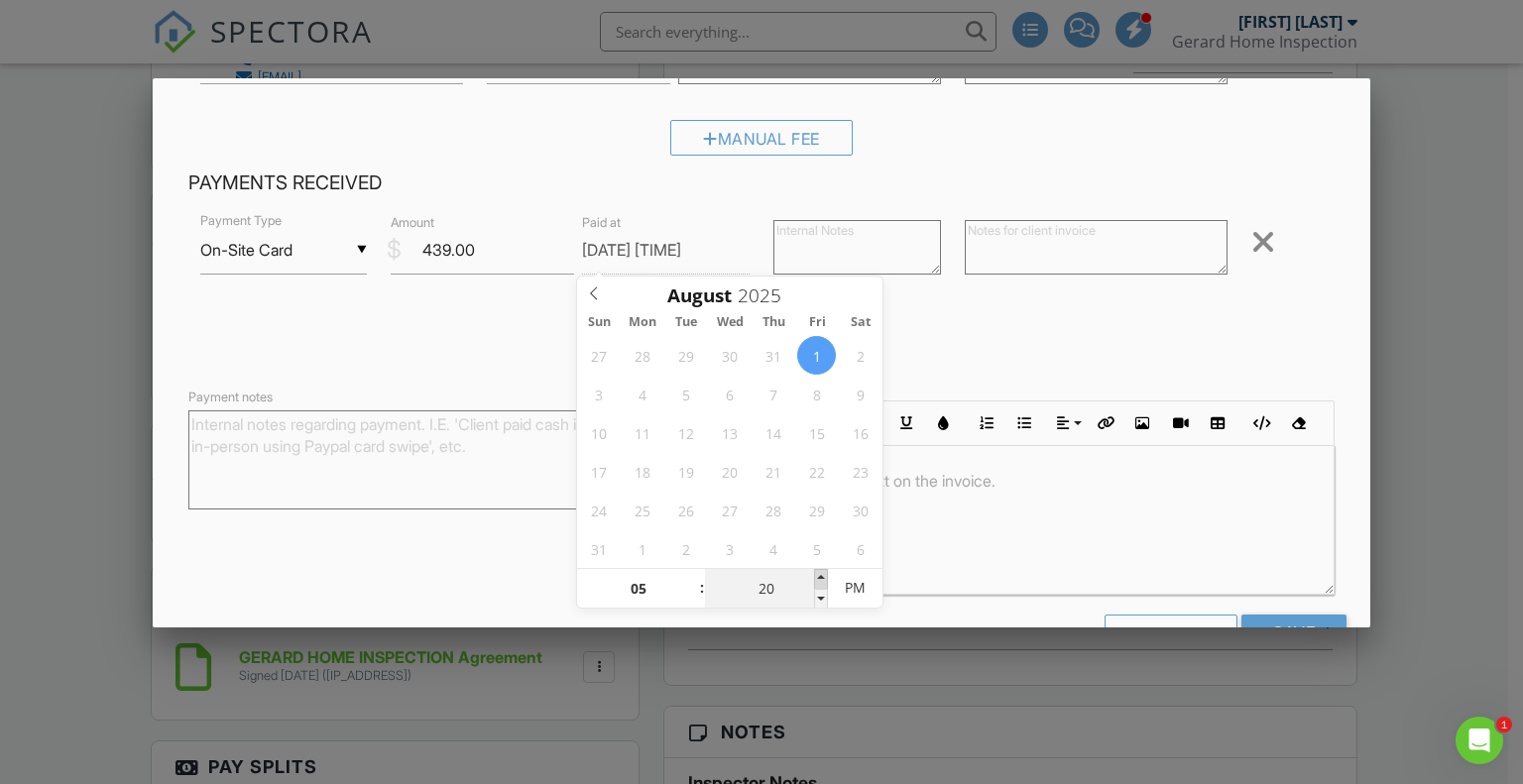 click at bounding box center [821, 579] 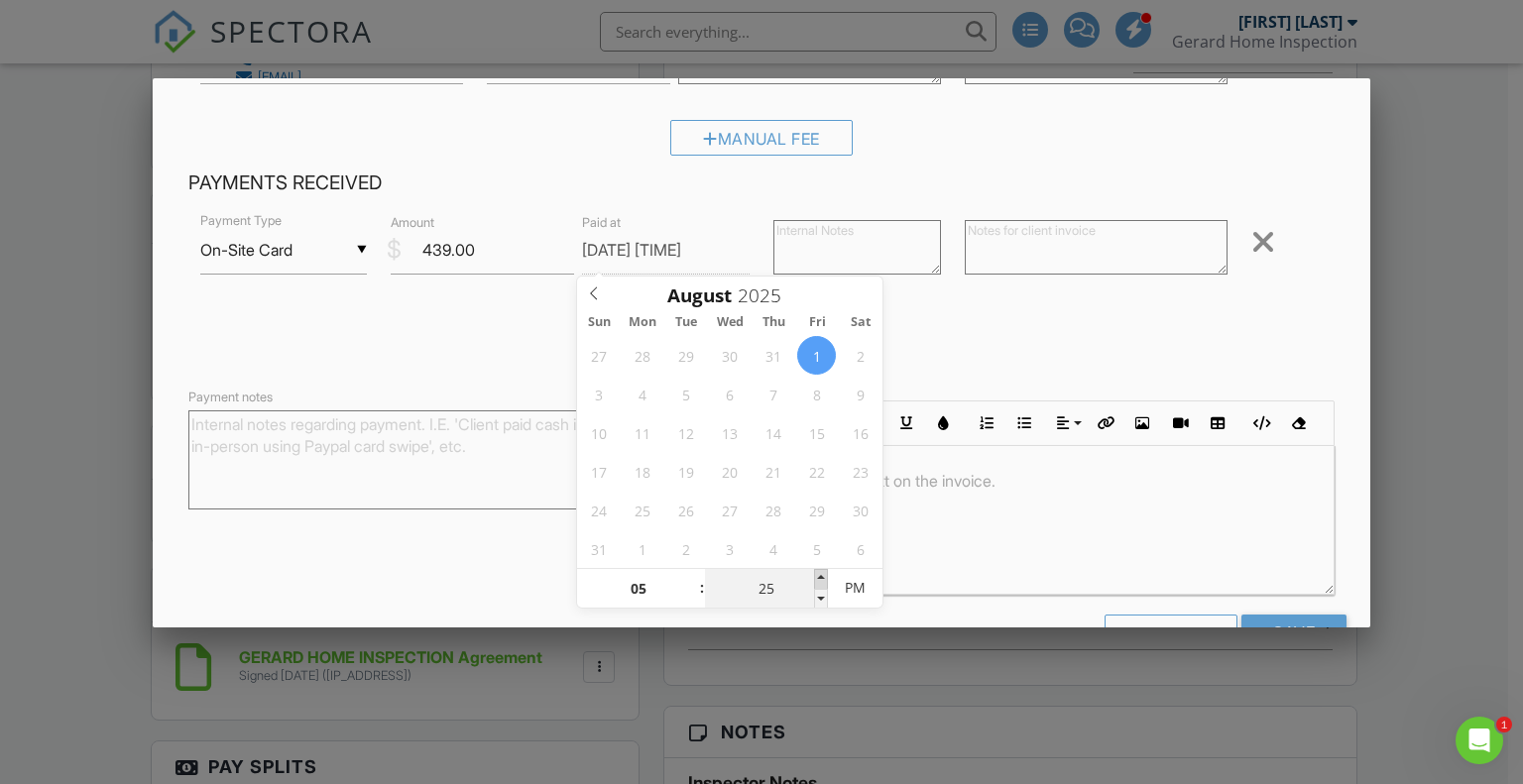 click at bounding box center (821, 579) 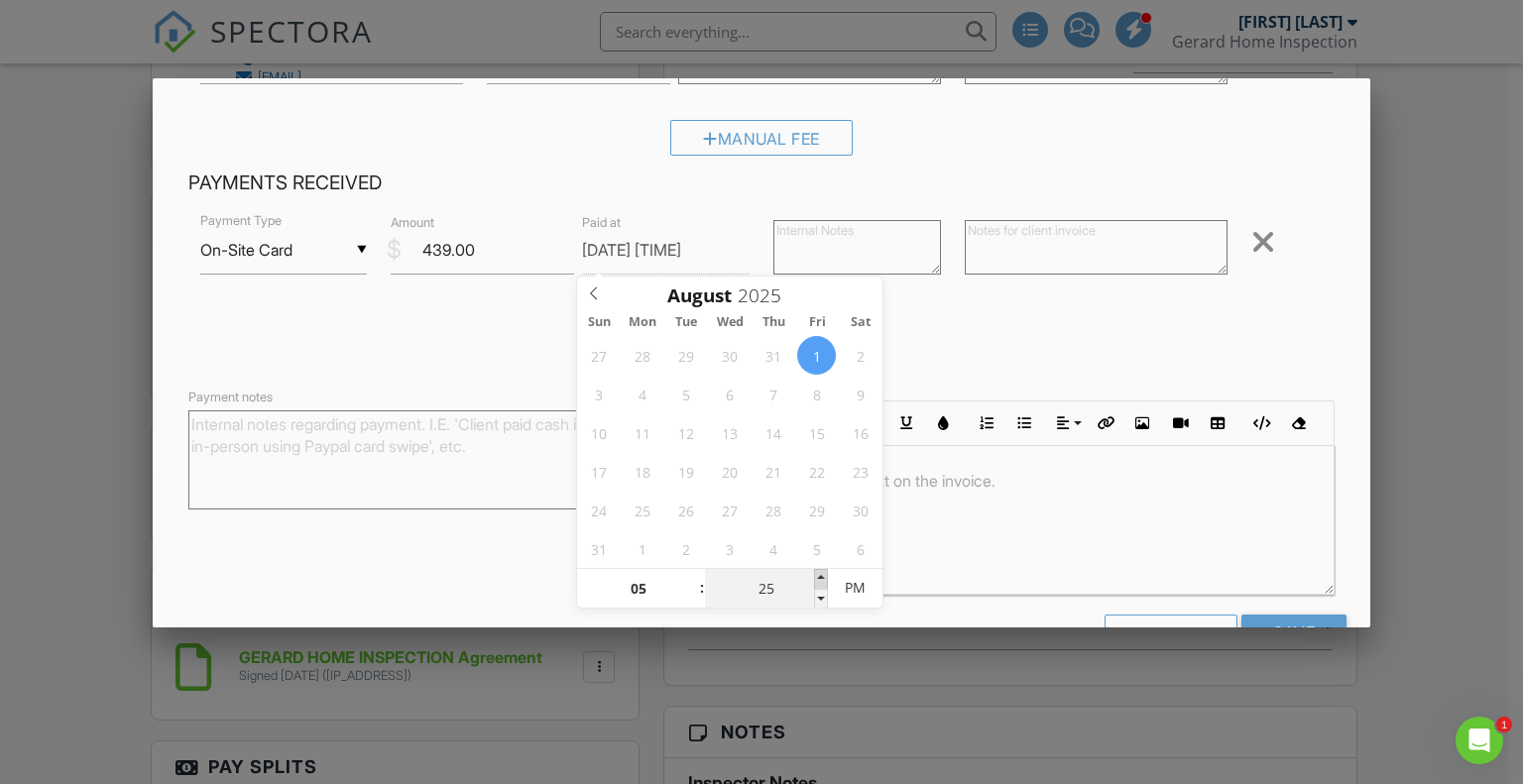 type on "30" 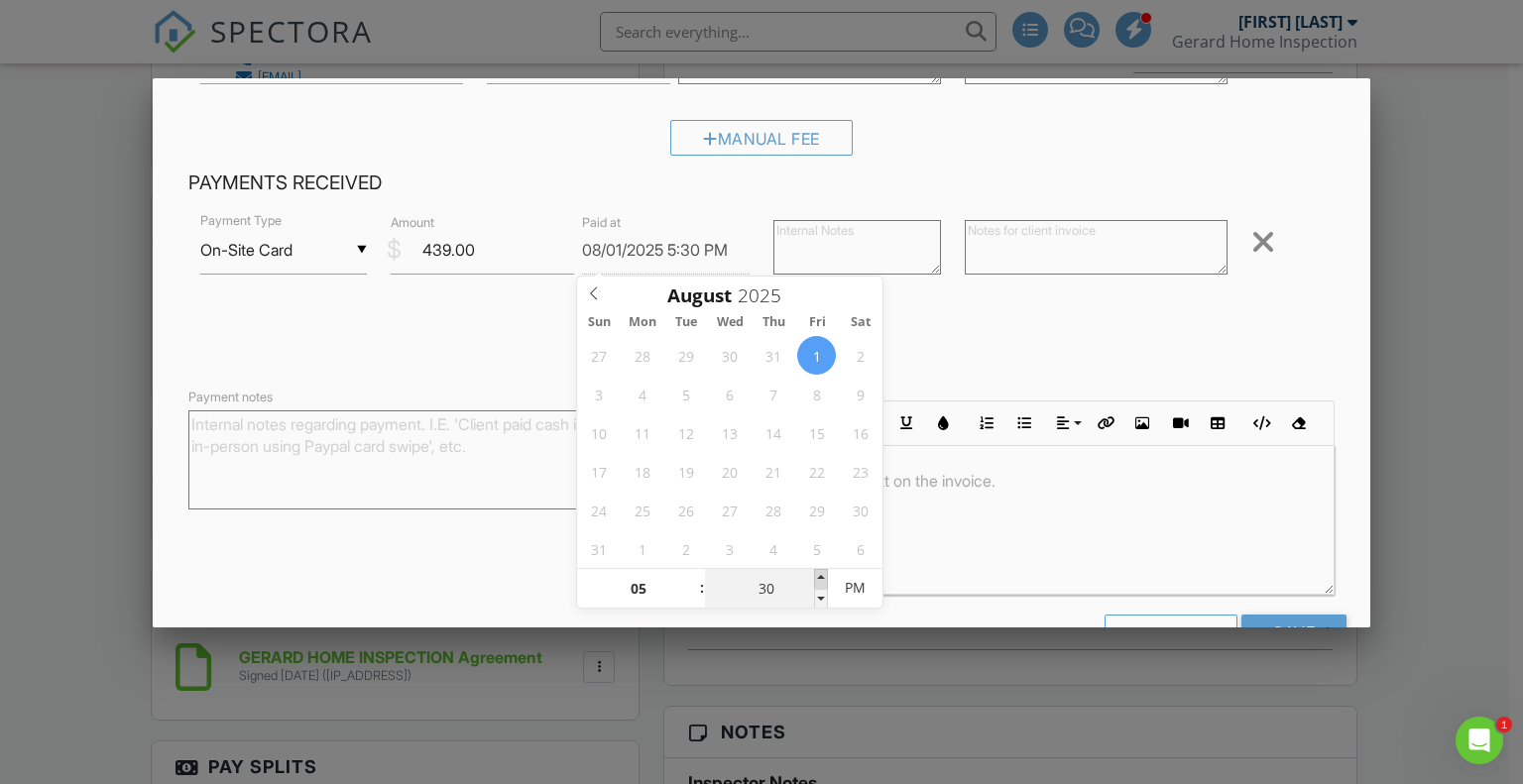 click at bounding box center [821, 579] 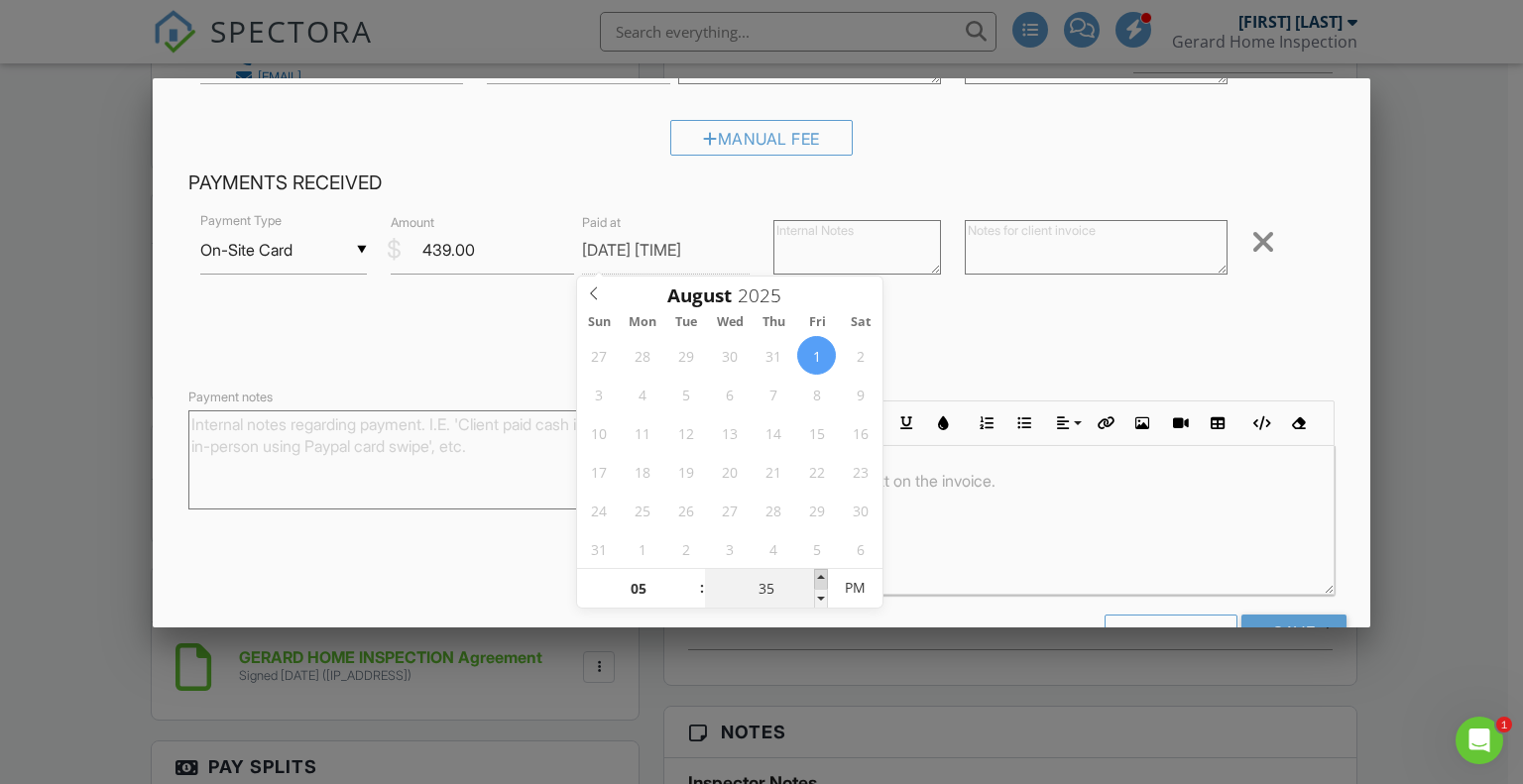 click at bounding box center (821, 579) 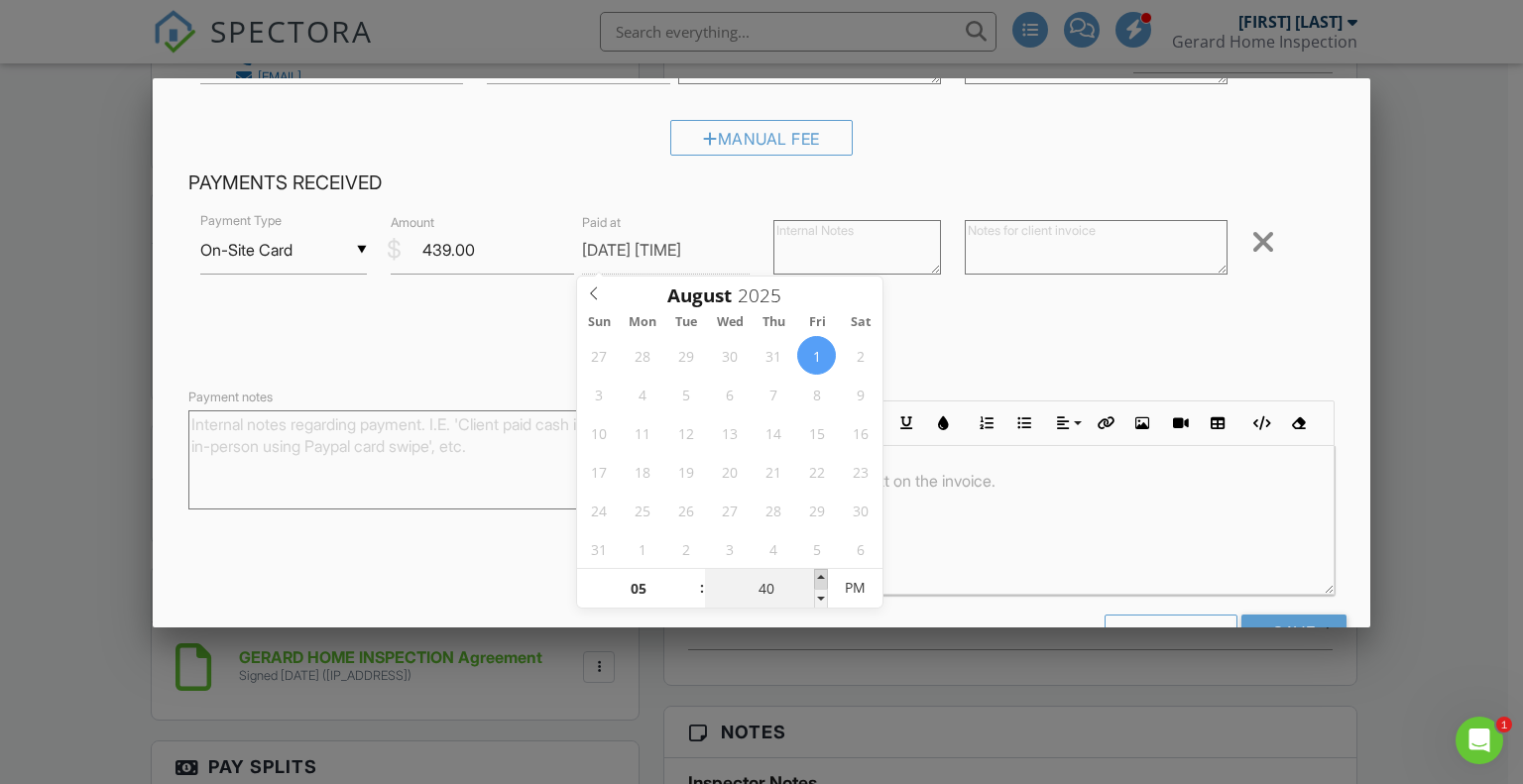 click at bounding box center [821, 579] 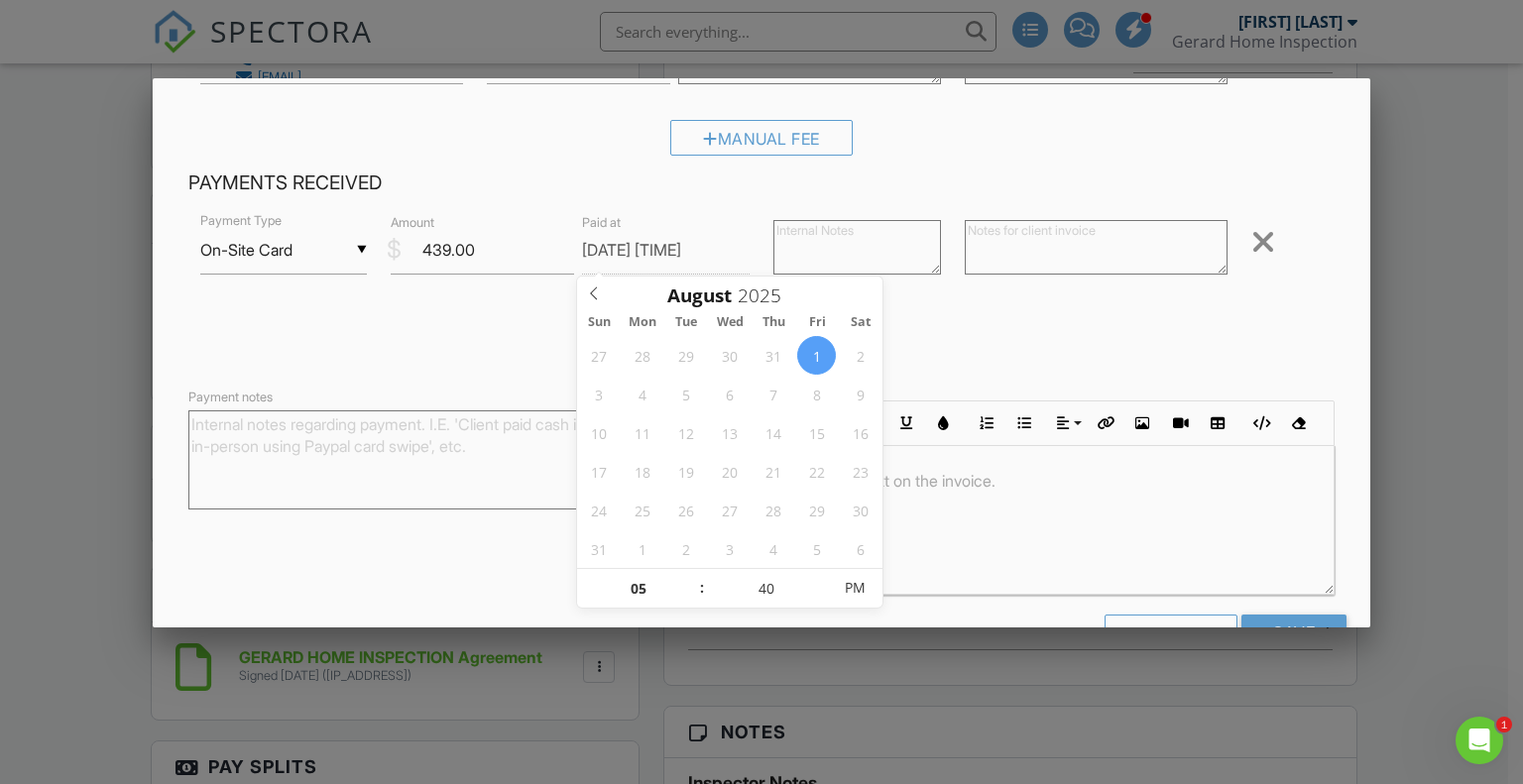 click on "Received Payment" at bounding box center [762, 339] 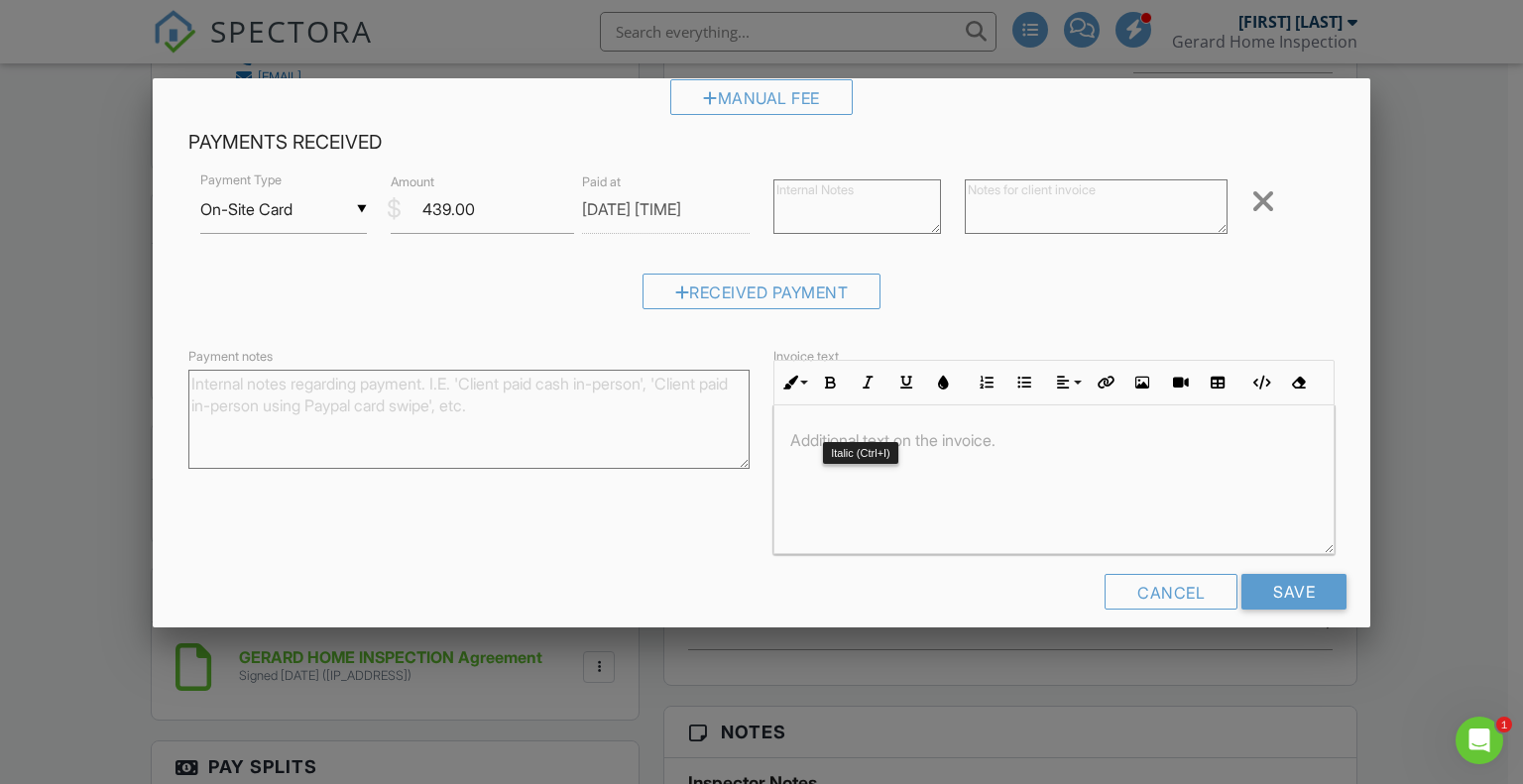 scroll, scrollTop: 259, scrollLeft: 0, axis: vertical 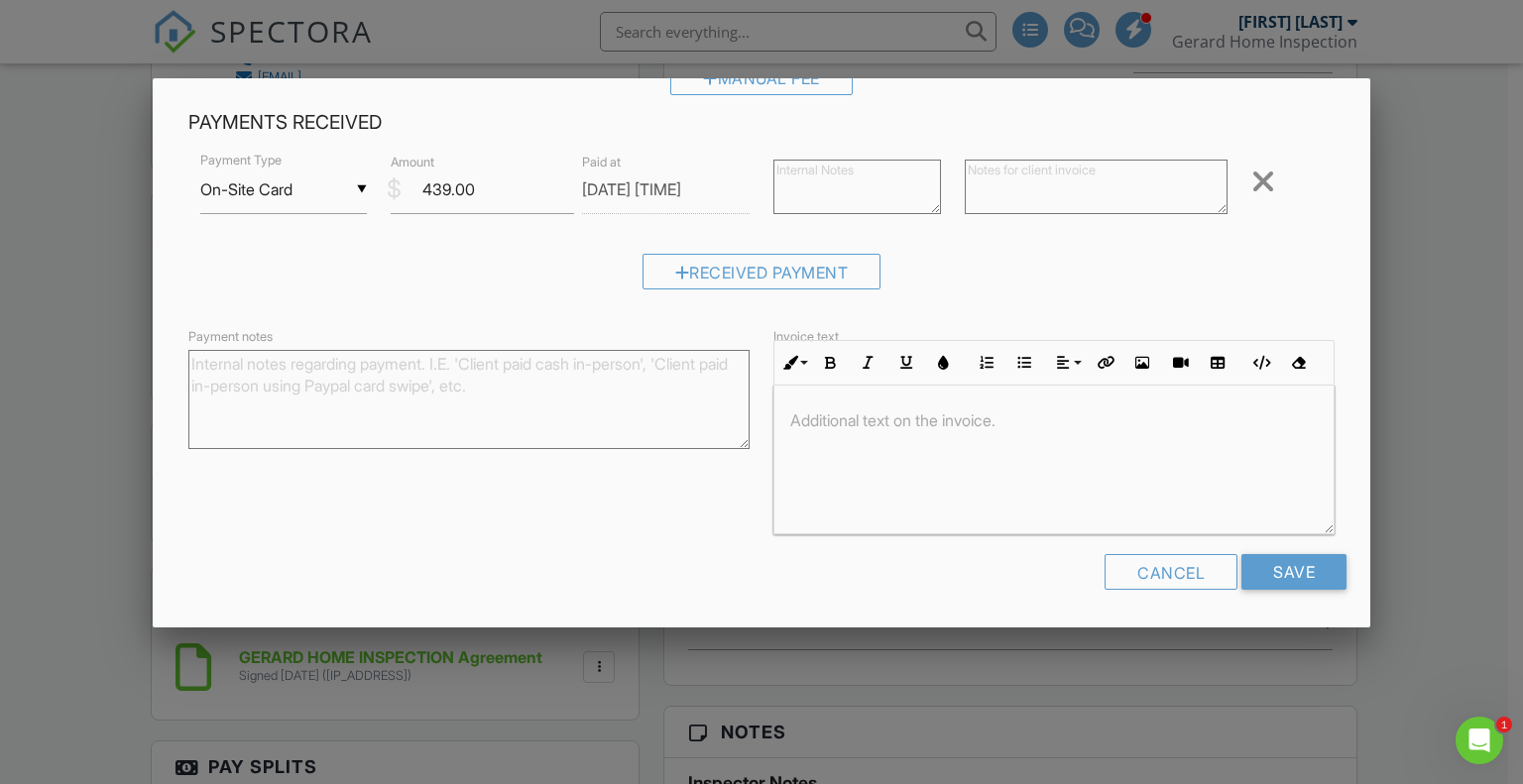 drag, startPoint x: 561, startPoint y: 380, endPoint x: 563, endPoint y: 368, distance: 12.165525 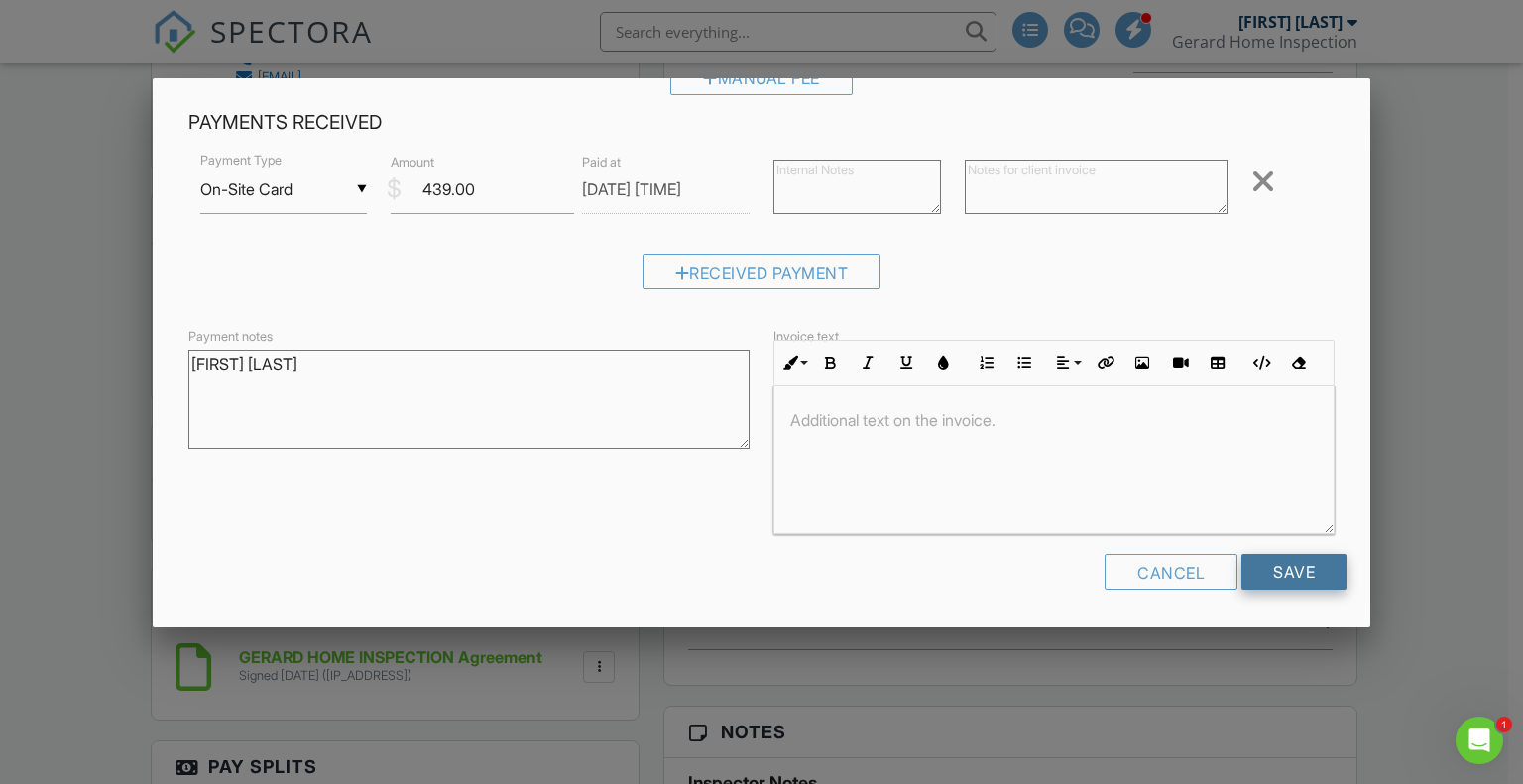type on "[FIRST] [LAST]" 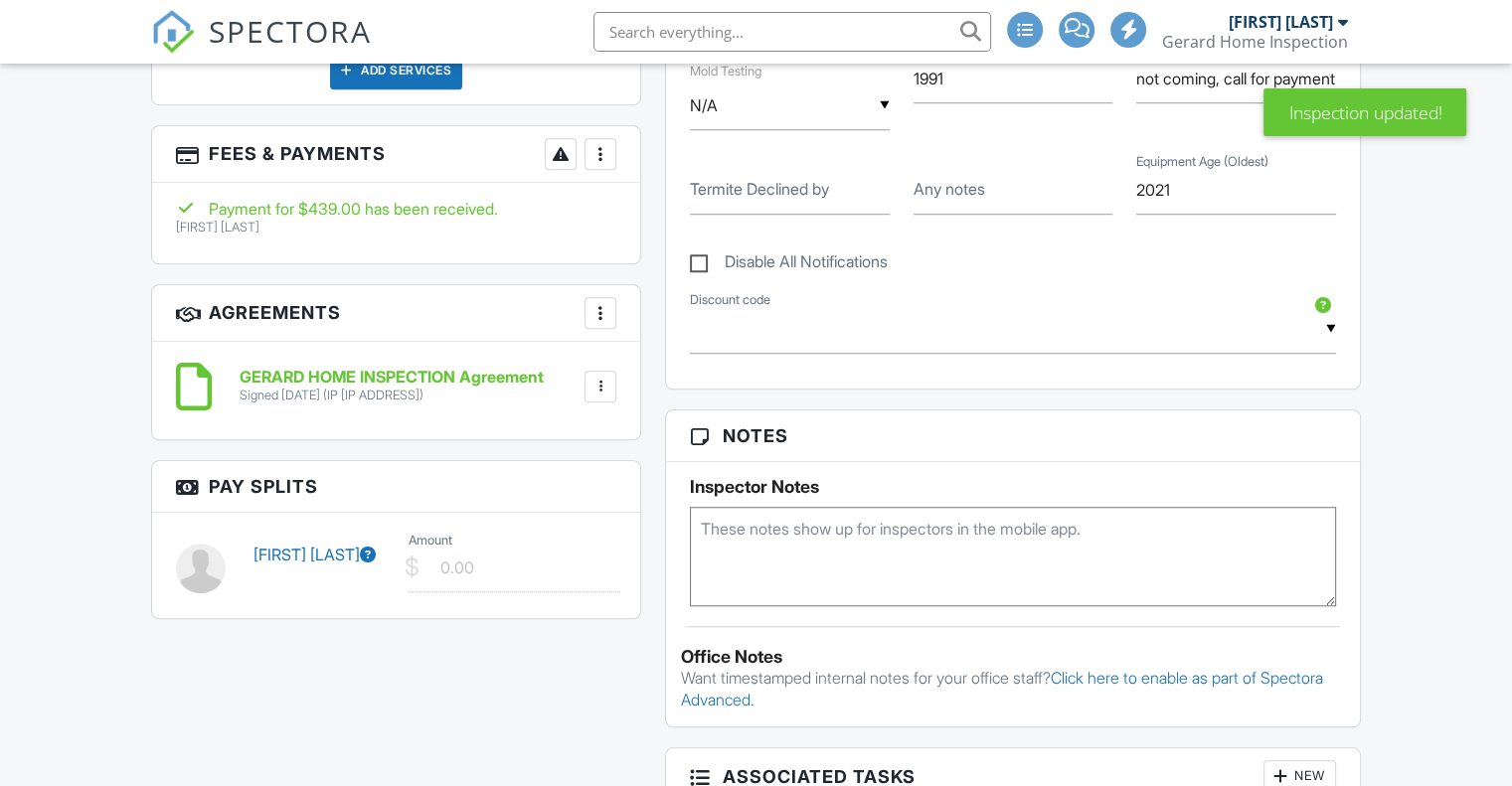 scroll, scrollTop: 1192, scrollLeft: 0, axis: vertical 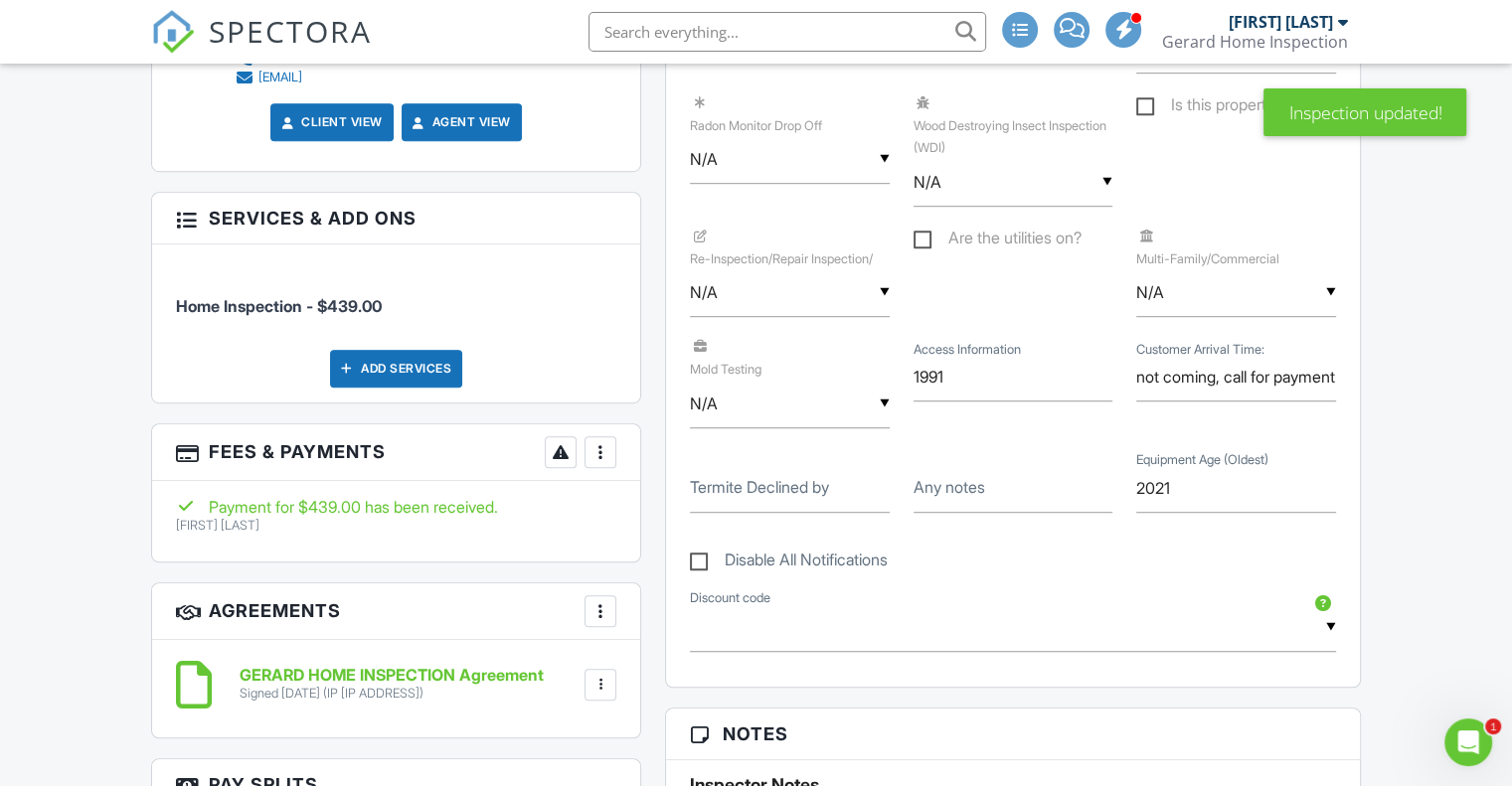 click at bounding box center [600, 452] 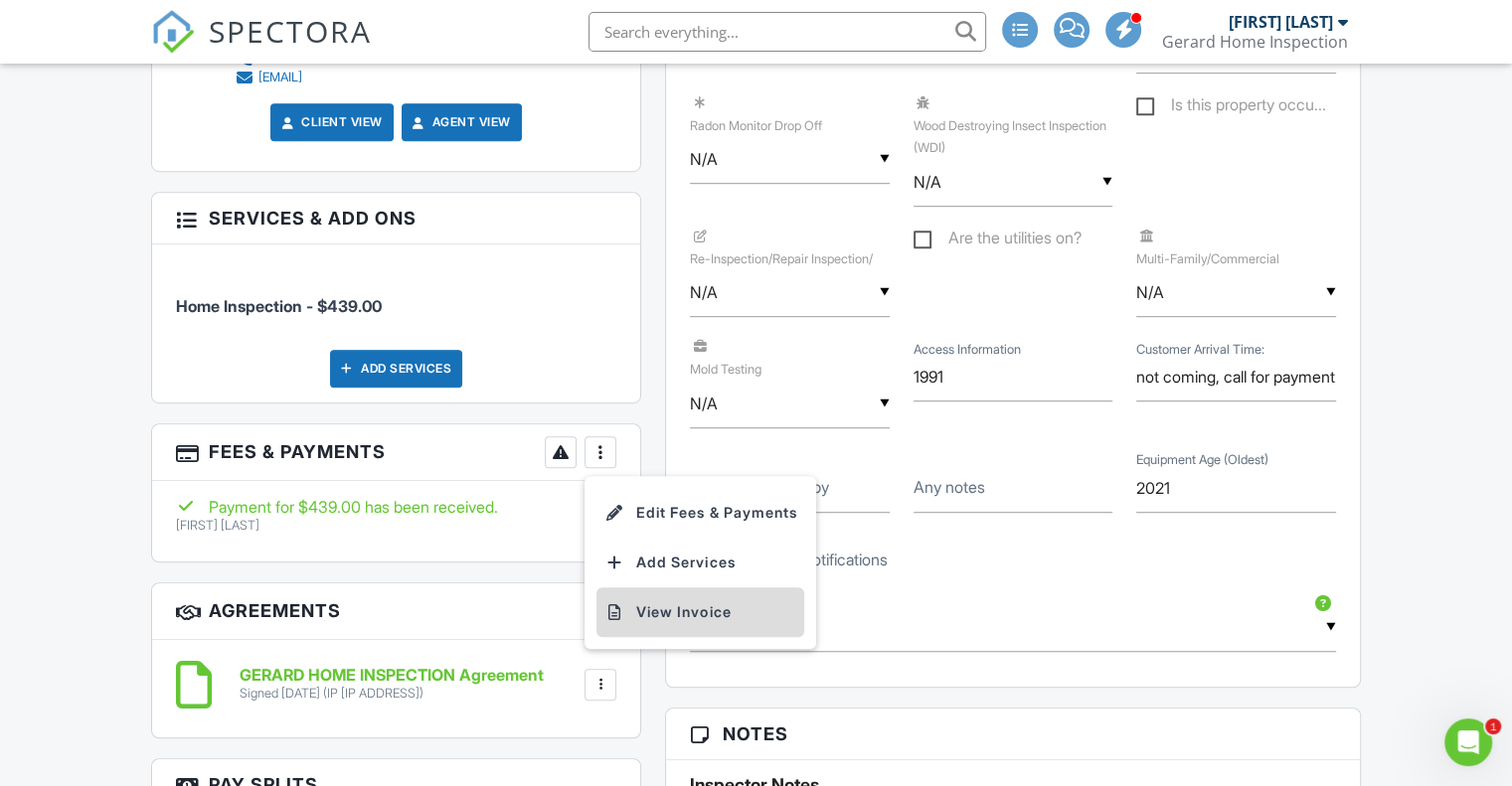 click on "View Invoice" at bounding box center [700, 612] 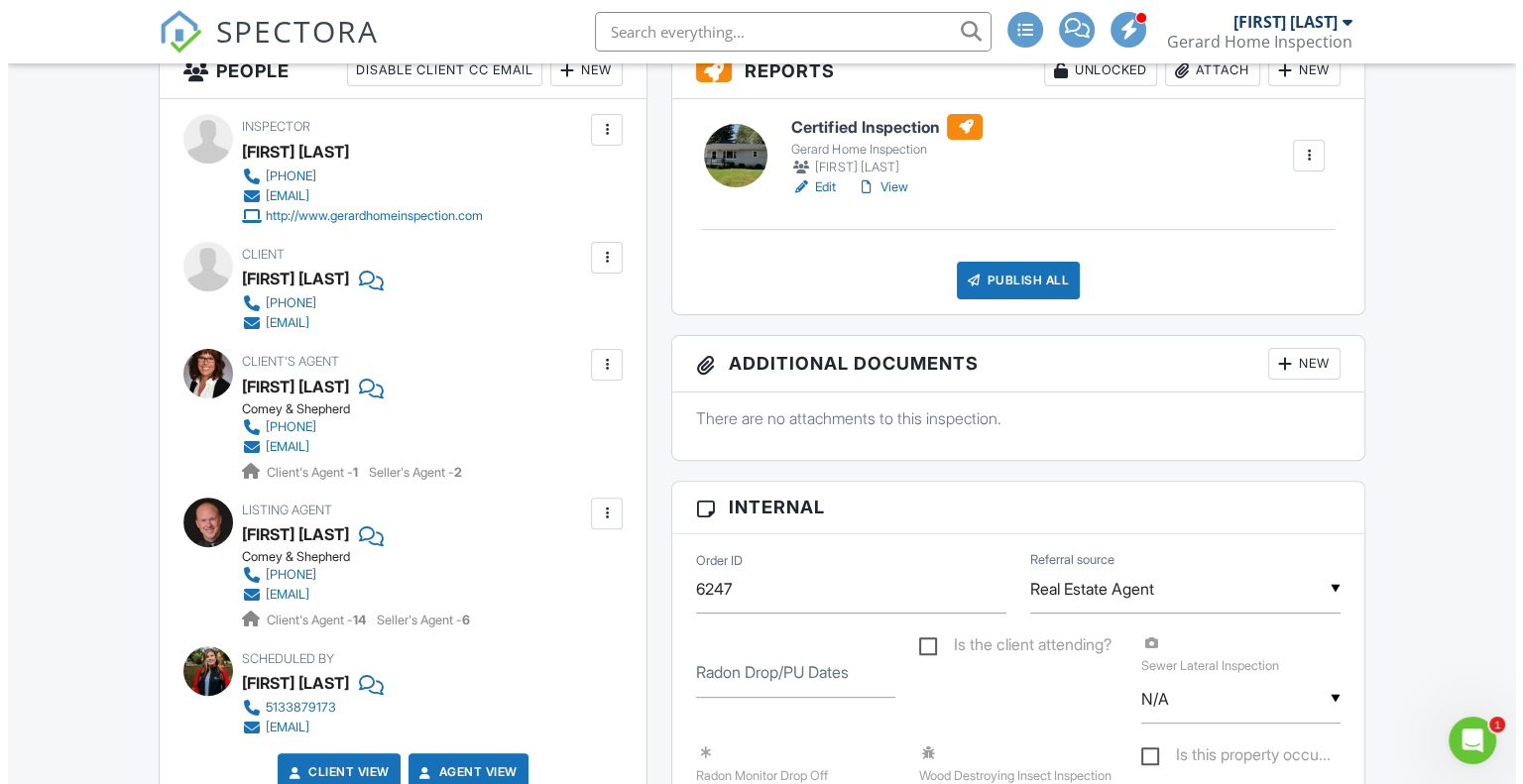 scroll, scrollTop: 297, scrollLeft: 0, axis: vertical 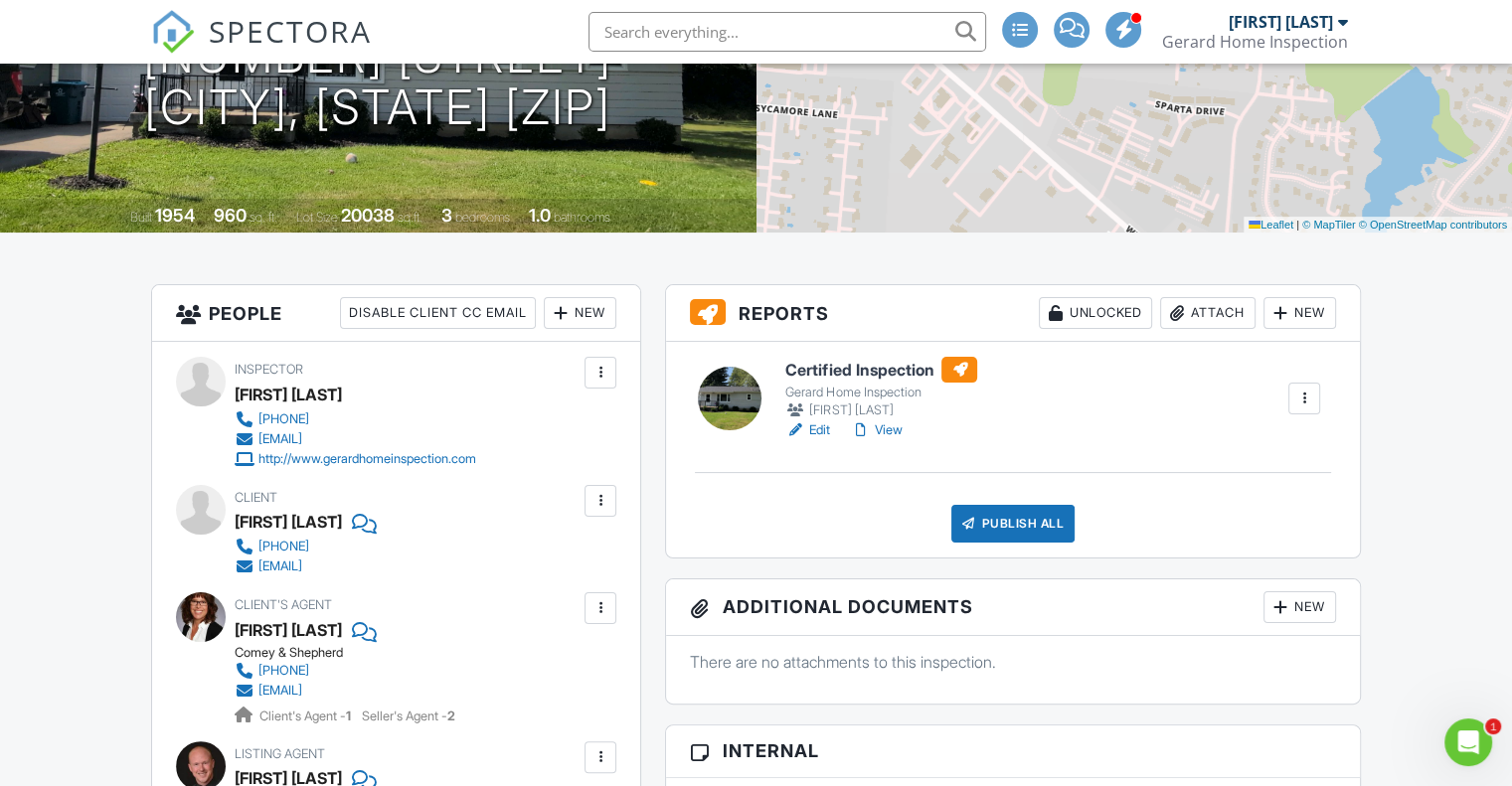 click on "Publish All" at bounding box center (1013, 524) 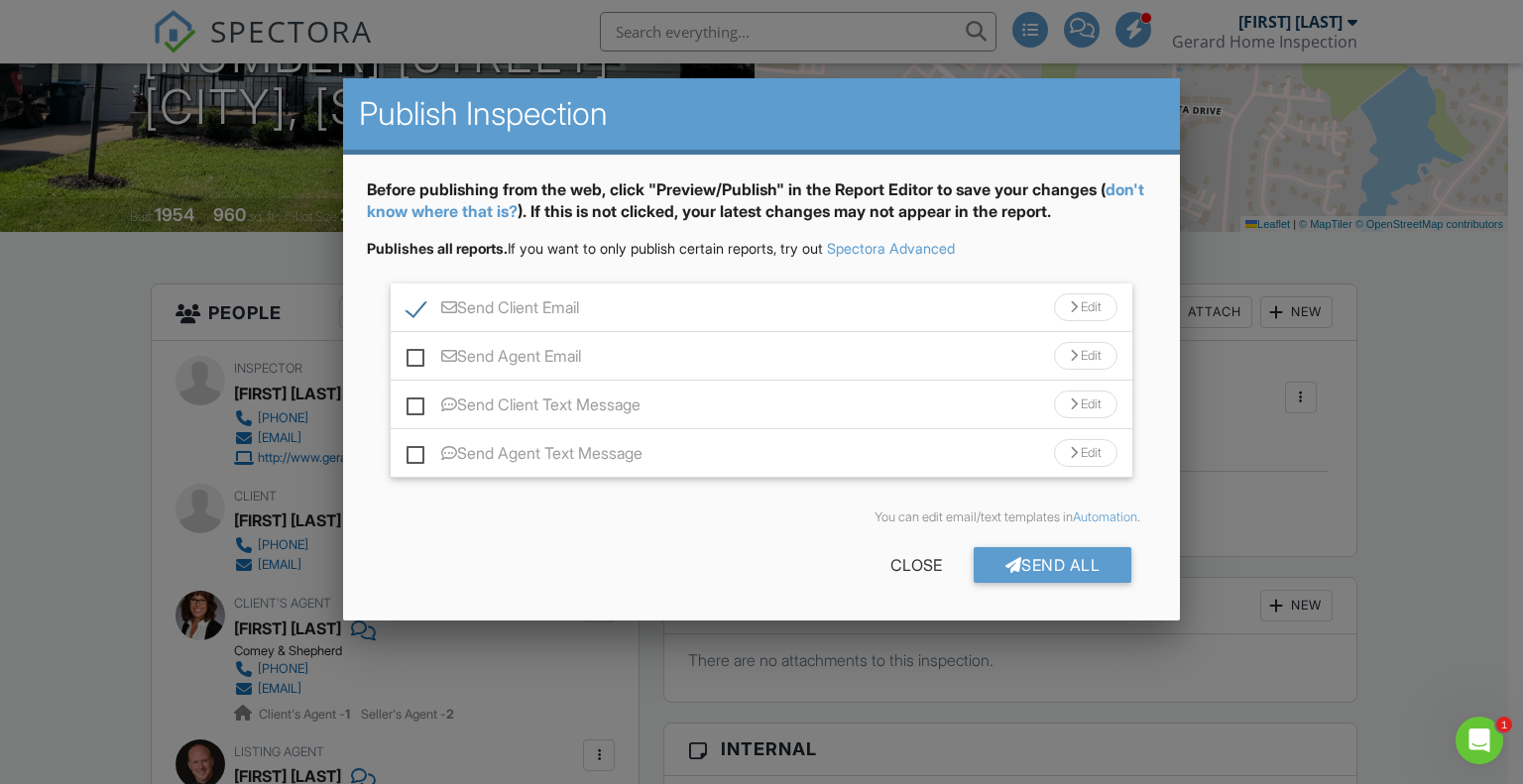 click on "Send Agent Email" at bounding box center (494, 359) 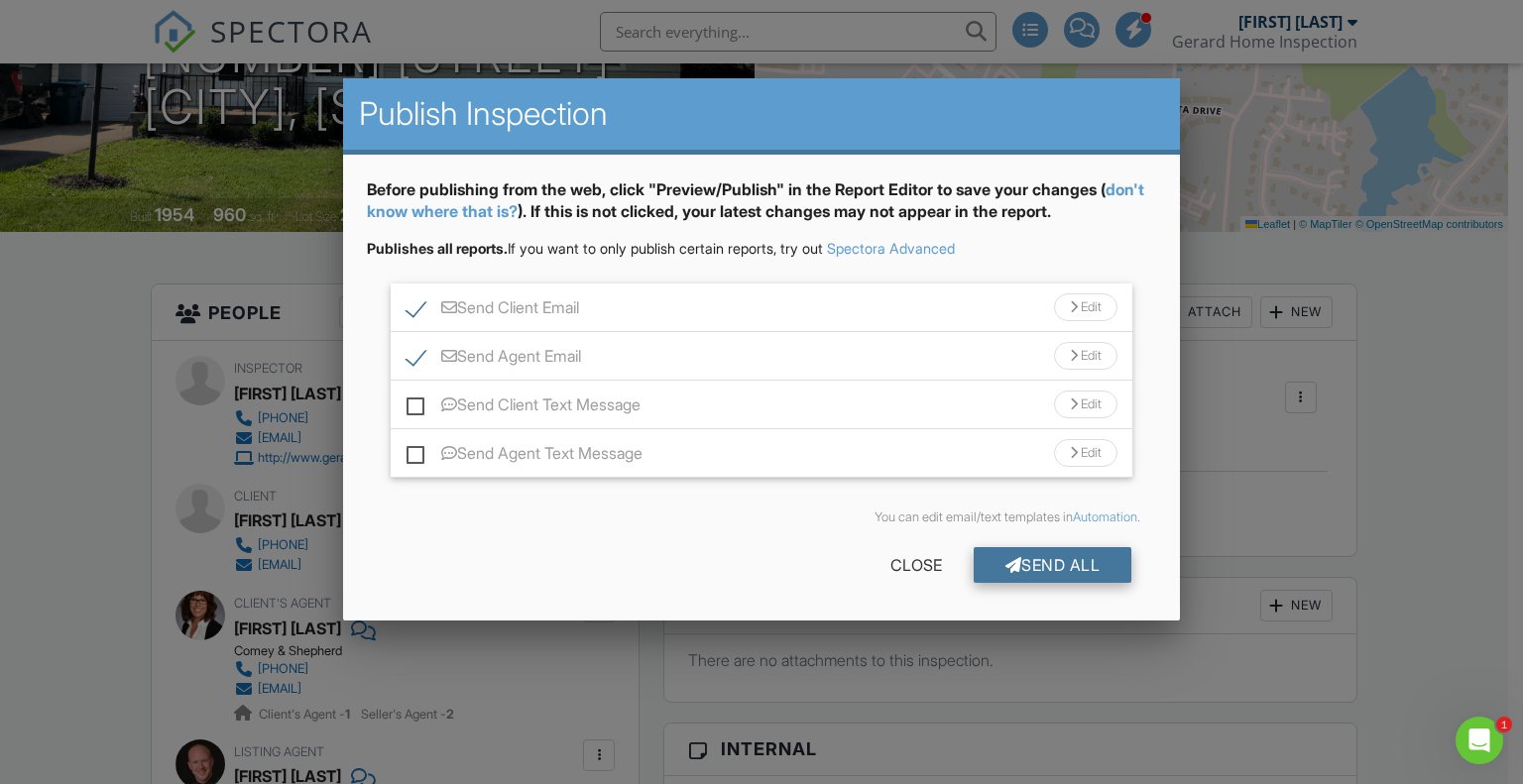 click on "Send All" at bounding box center (1053, 565) 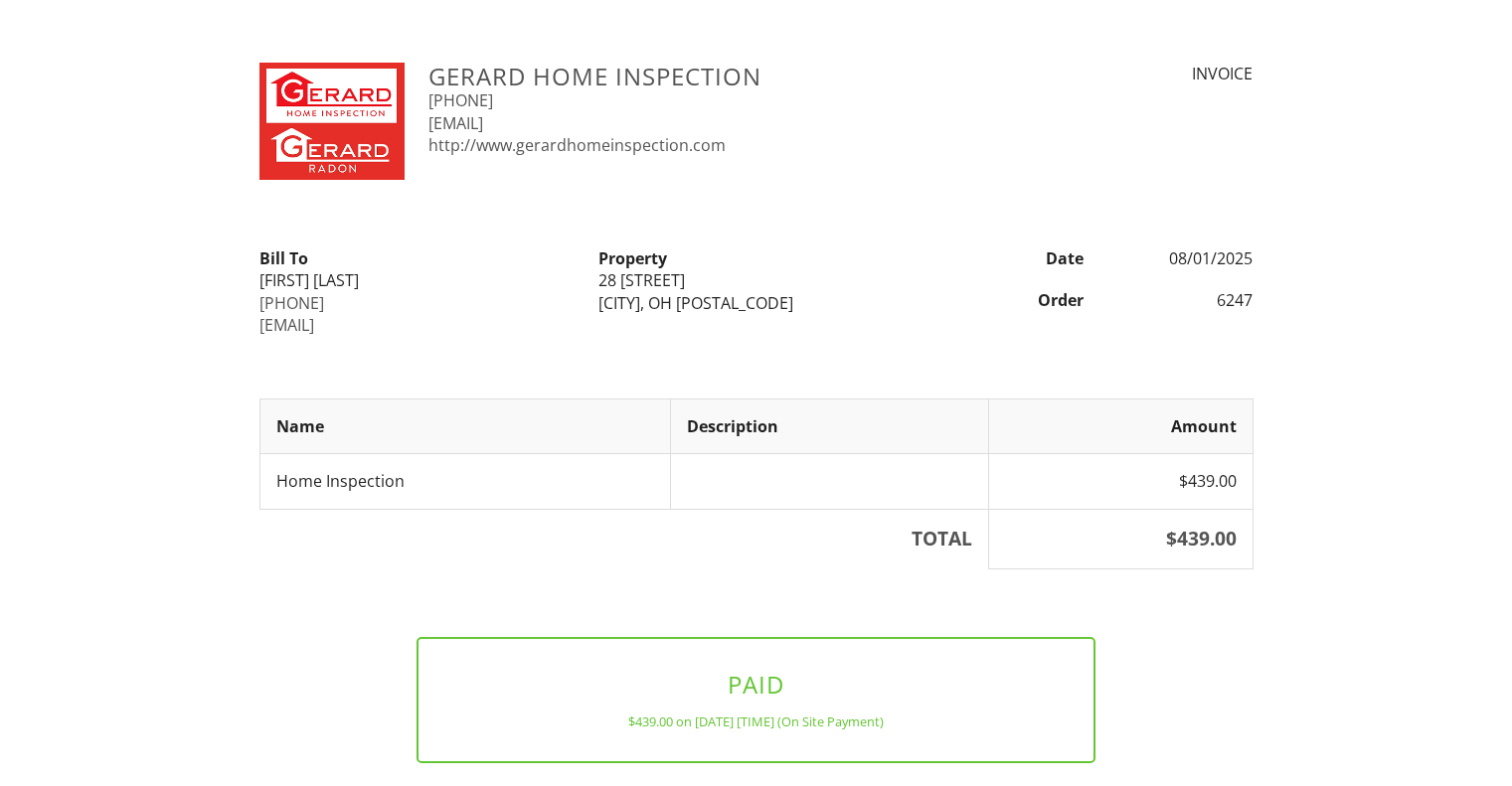 scroll, scrollTop: 0, scrollLeft: 0, axis: both 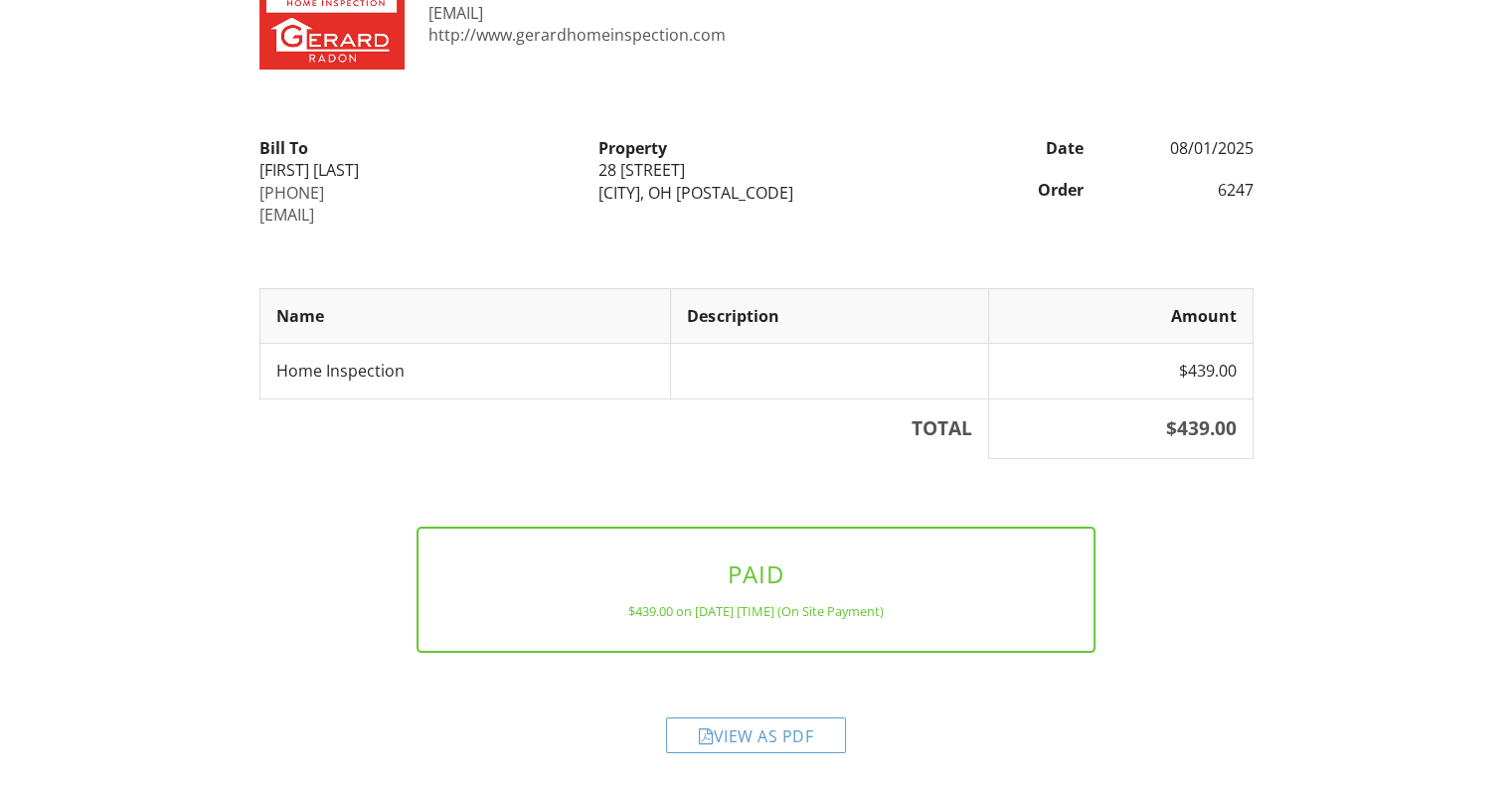 click on "View as PDF" at bounding box center (756, 735) 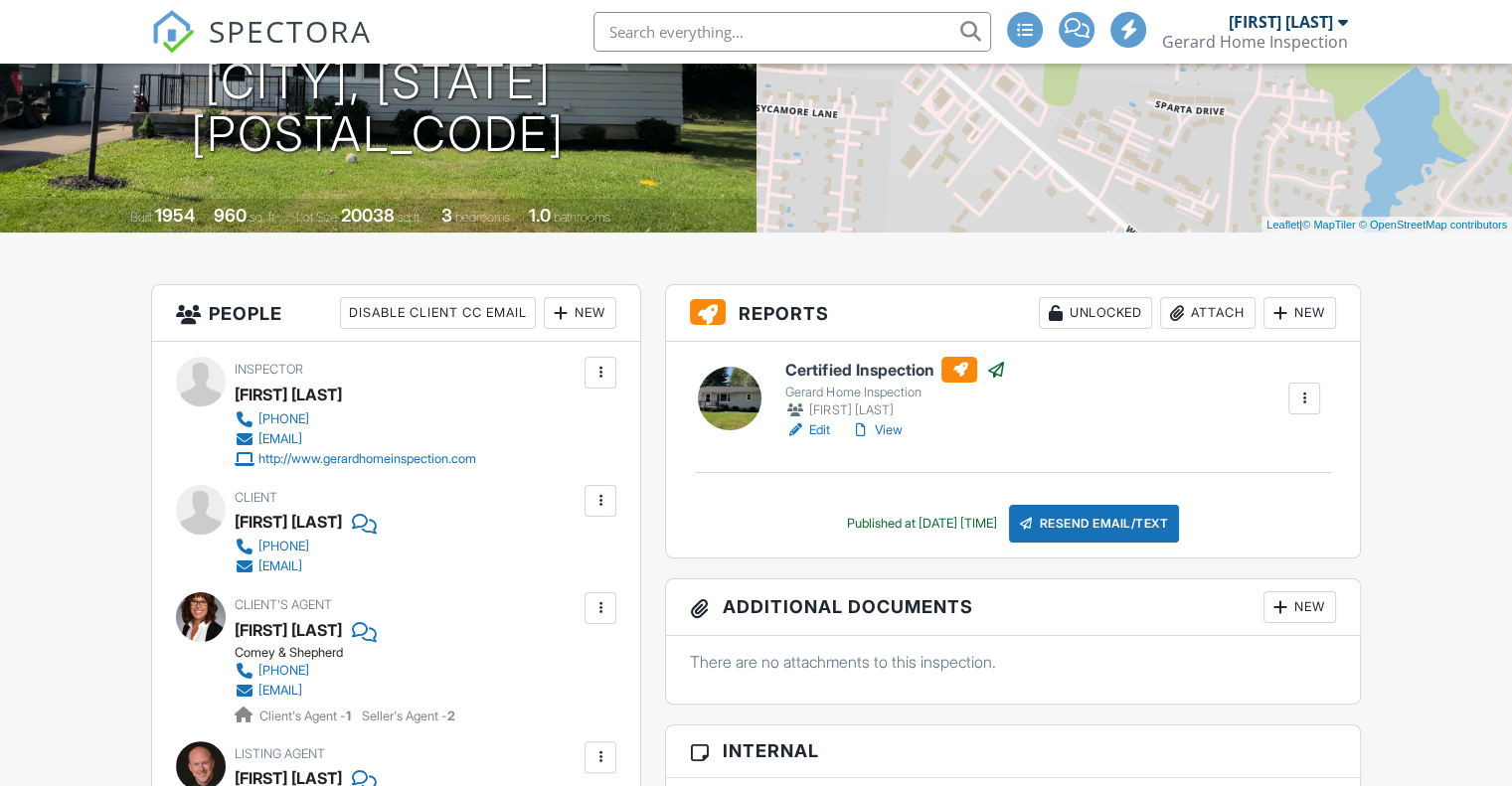 scroll, scrollTop: 298, scrollLeft: 0, axis: vertical 